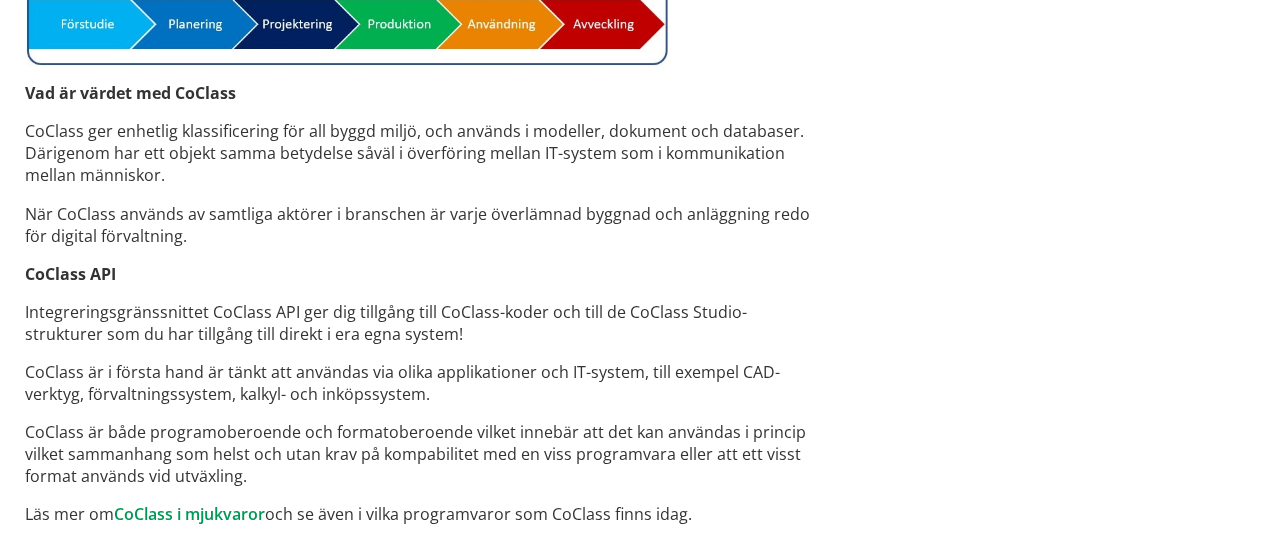 scroll, scrollTop: 1758, scrollLeft: 0, axis: vertical 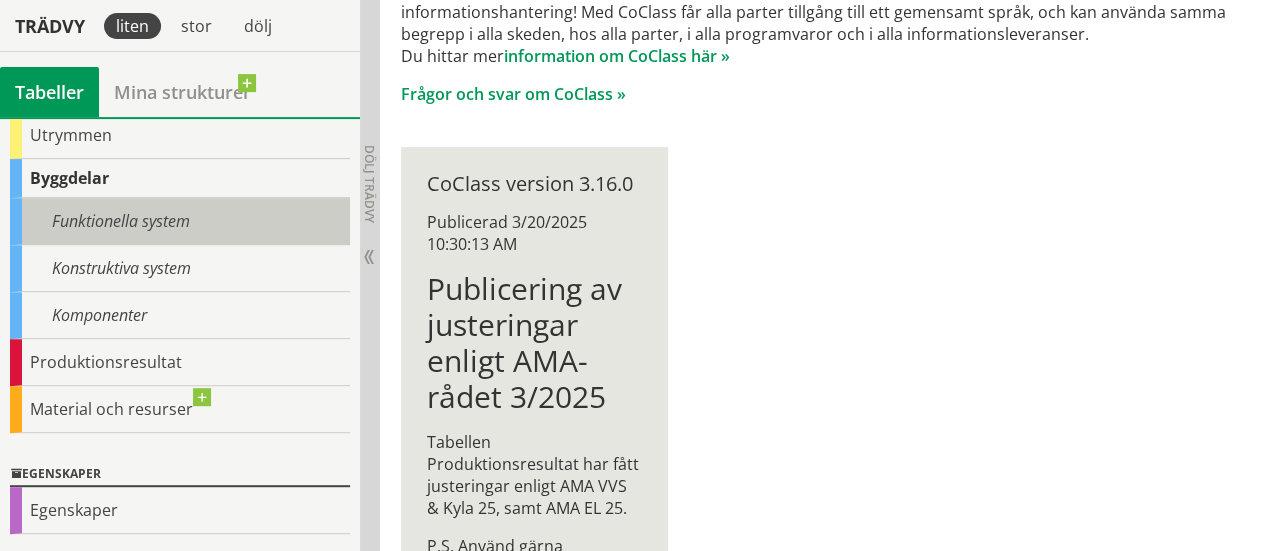 click on "Funktionella system" at bounding box center [180, 221] 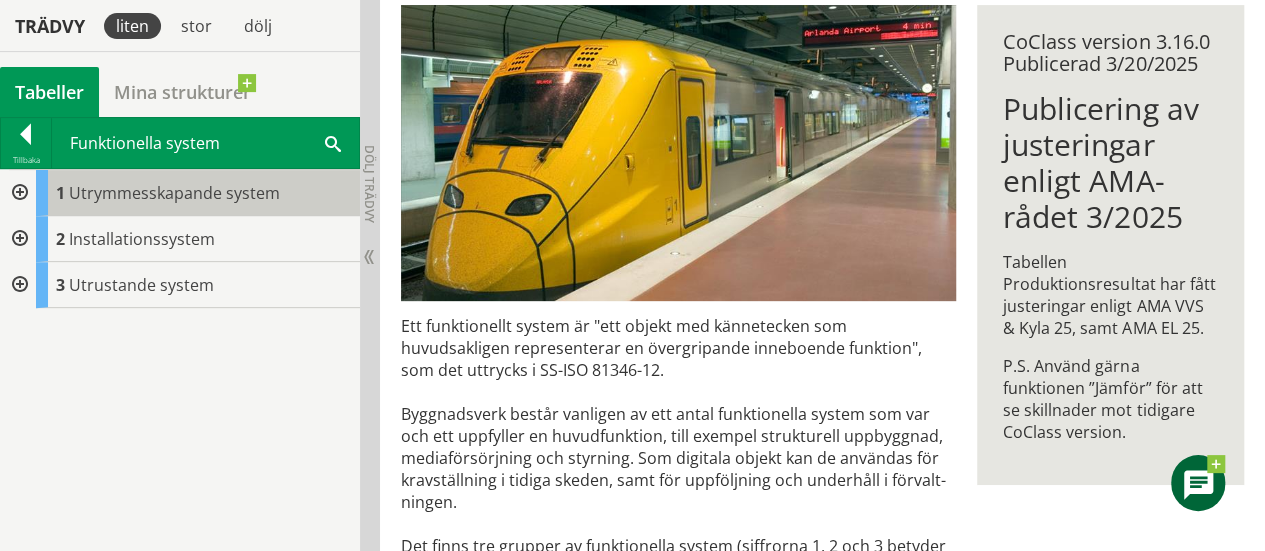click on "Utrymmesskapande system" at bounding box center [174, 193] 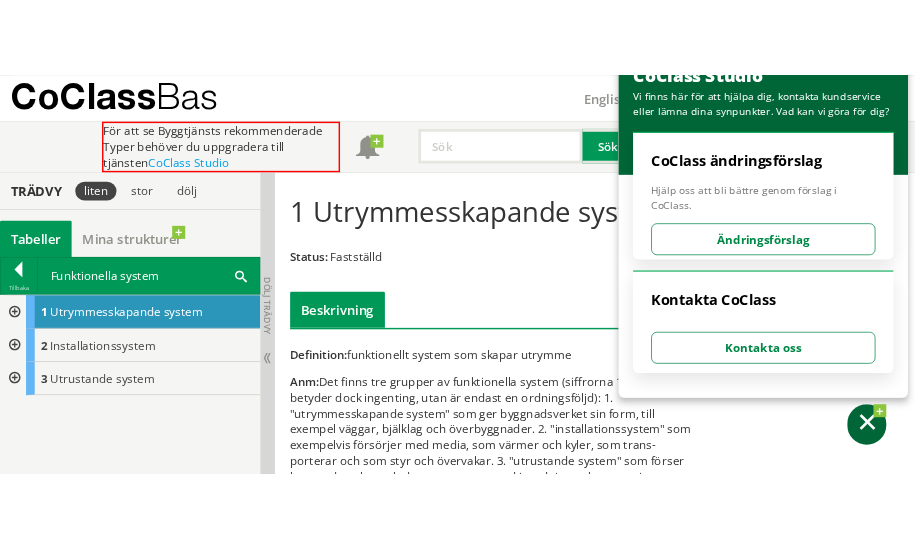 scroll, scrollTop: 92, scrollLeft: 0, axis: vertical 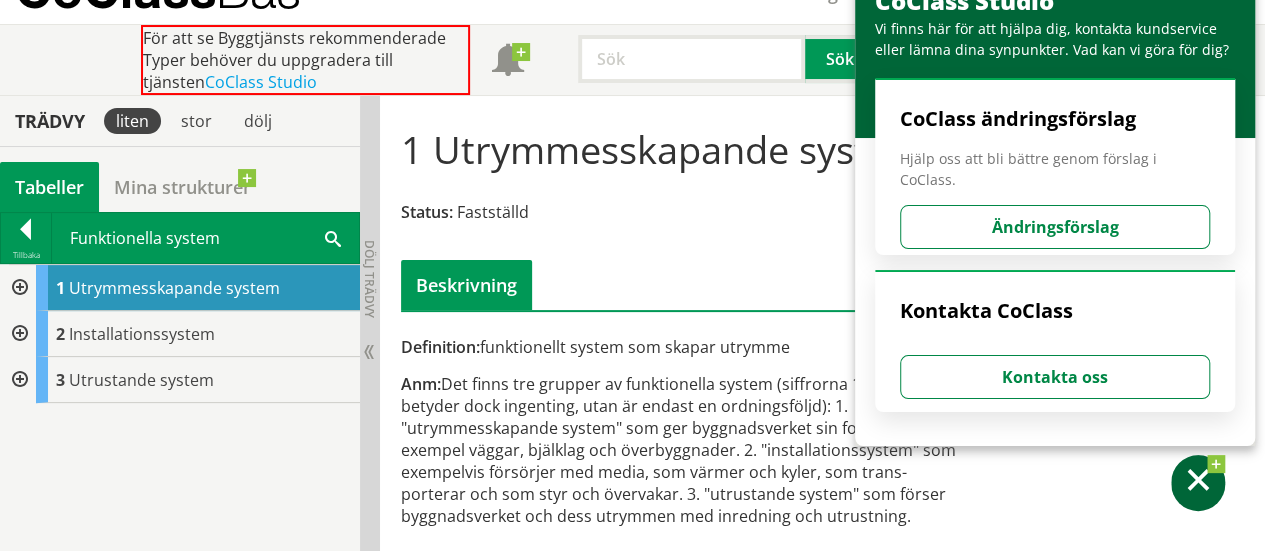 click on "CoClass Studio
Vi finns här för att hjälpa dig, kontakta kundservice eller lämna dina synpunkter. Vad kan vi göra för dig?" at bounding box center [1055, 58] 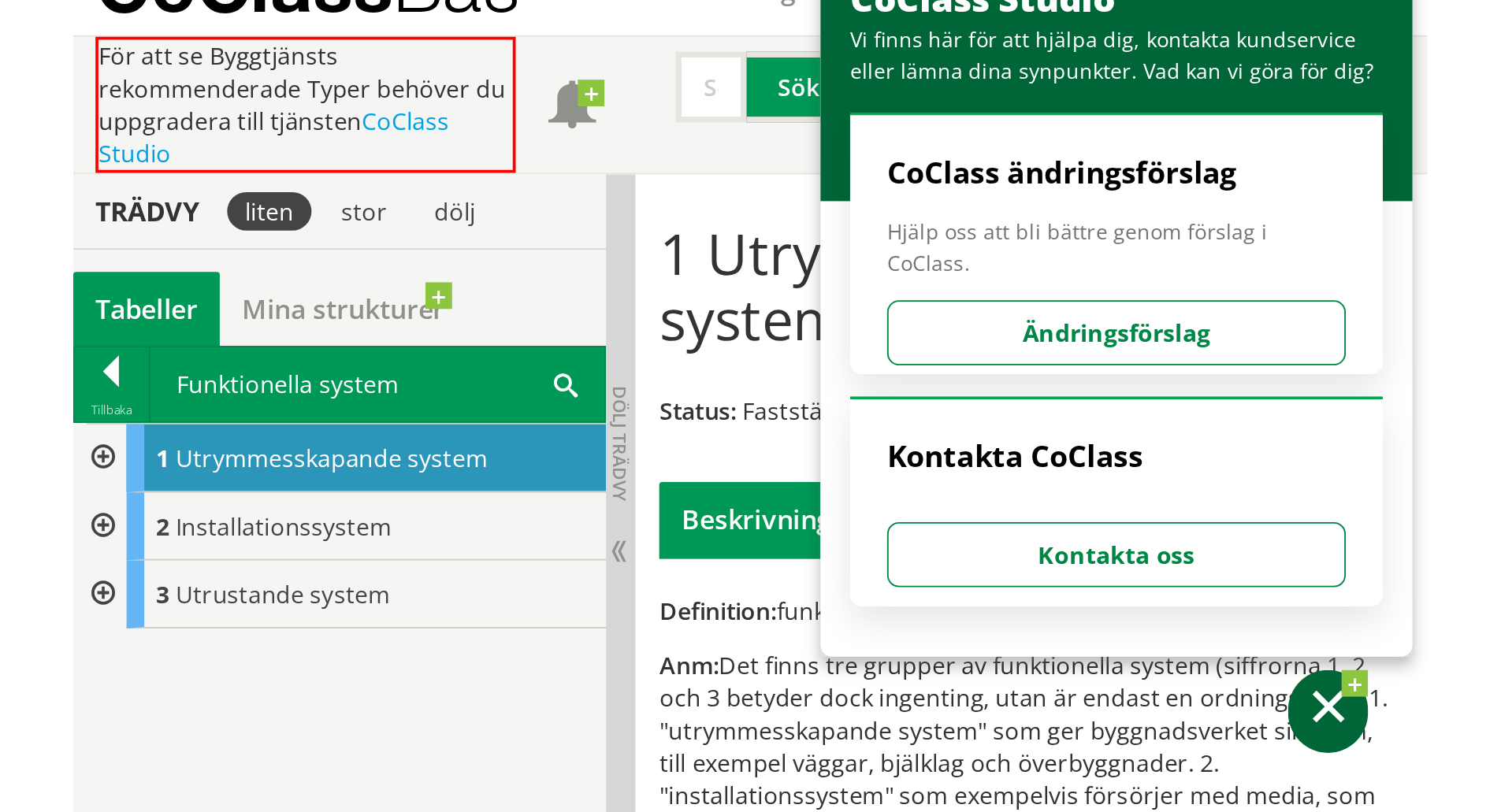 scroll, scrollTop: 1, scrollLeft: 0, axis: vertical 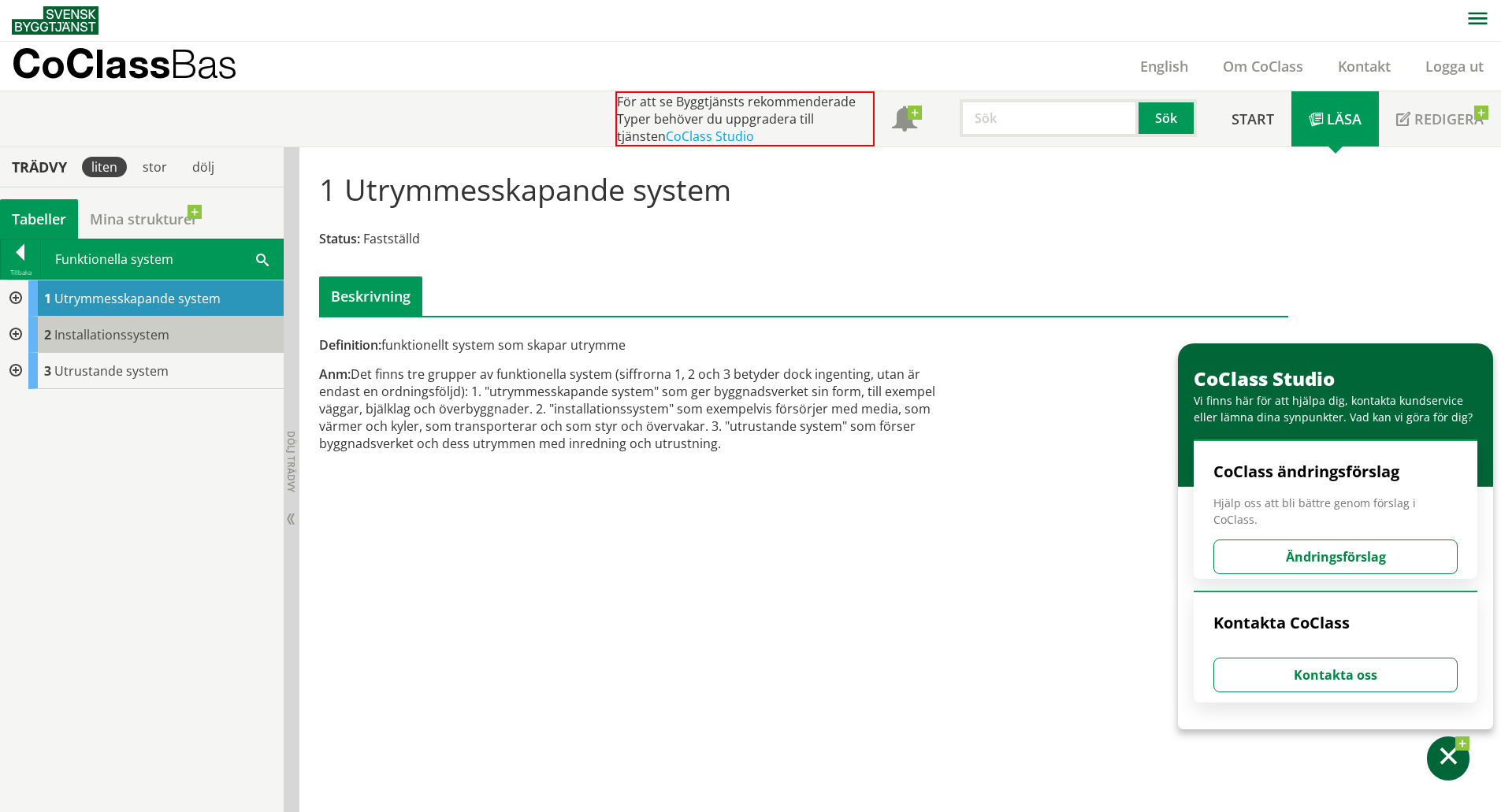 click on "Installationssystem" at bounding box center (112, 335) 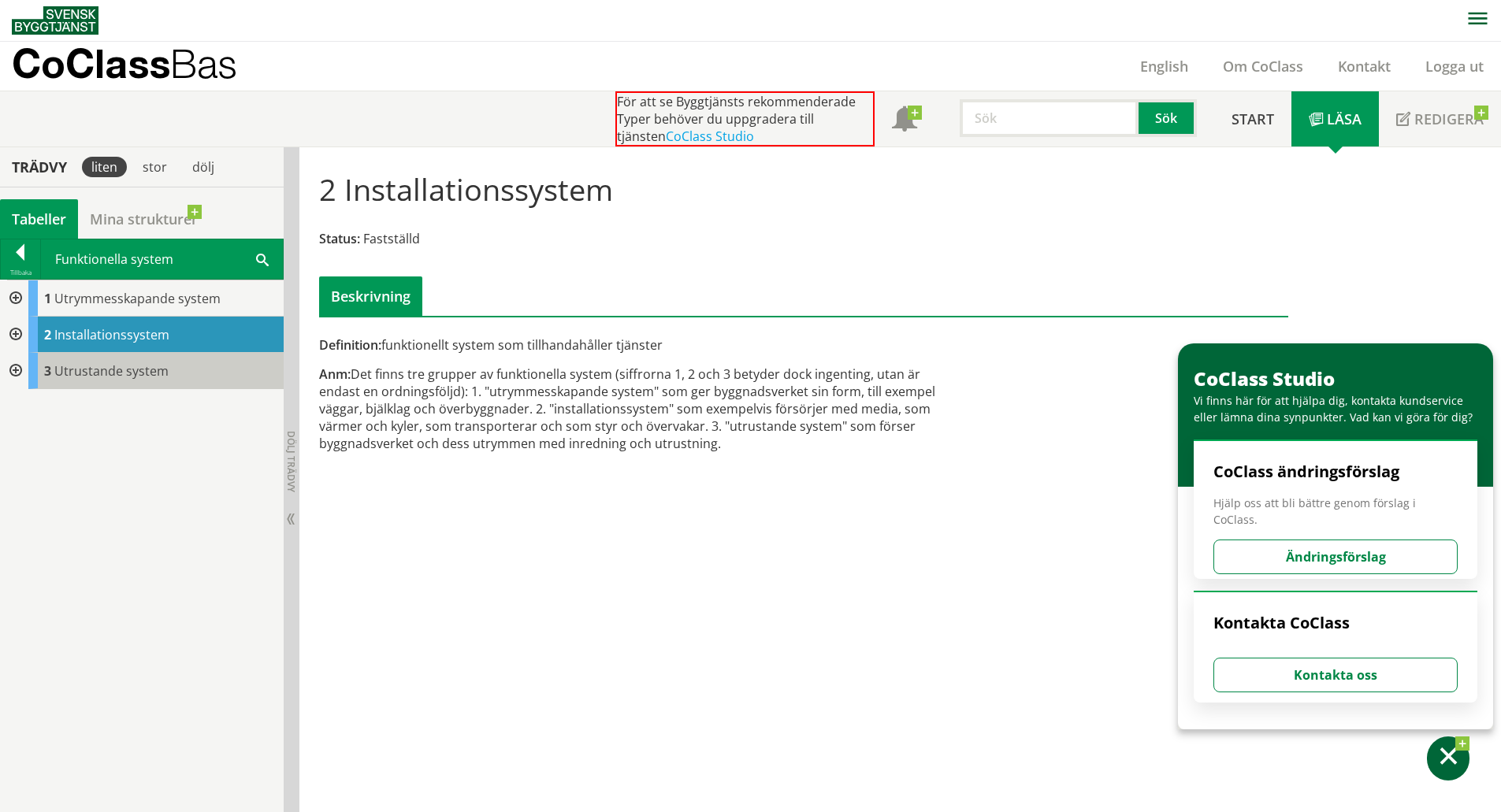 click on "Utrustande system" at bounding box center [111, 371] 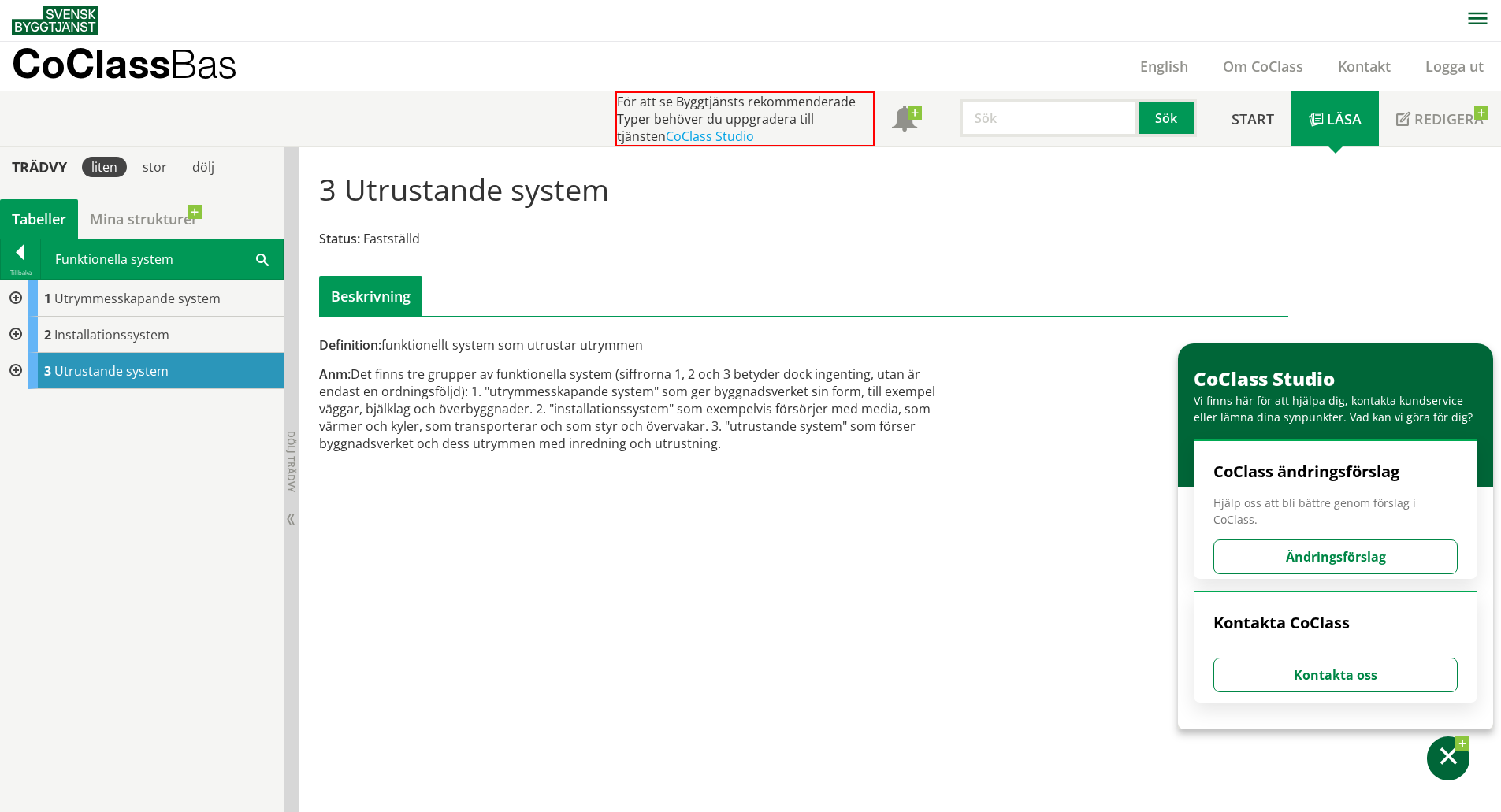 click on "3   Utrustande system" at bounding box center (156, 371) 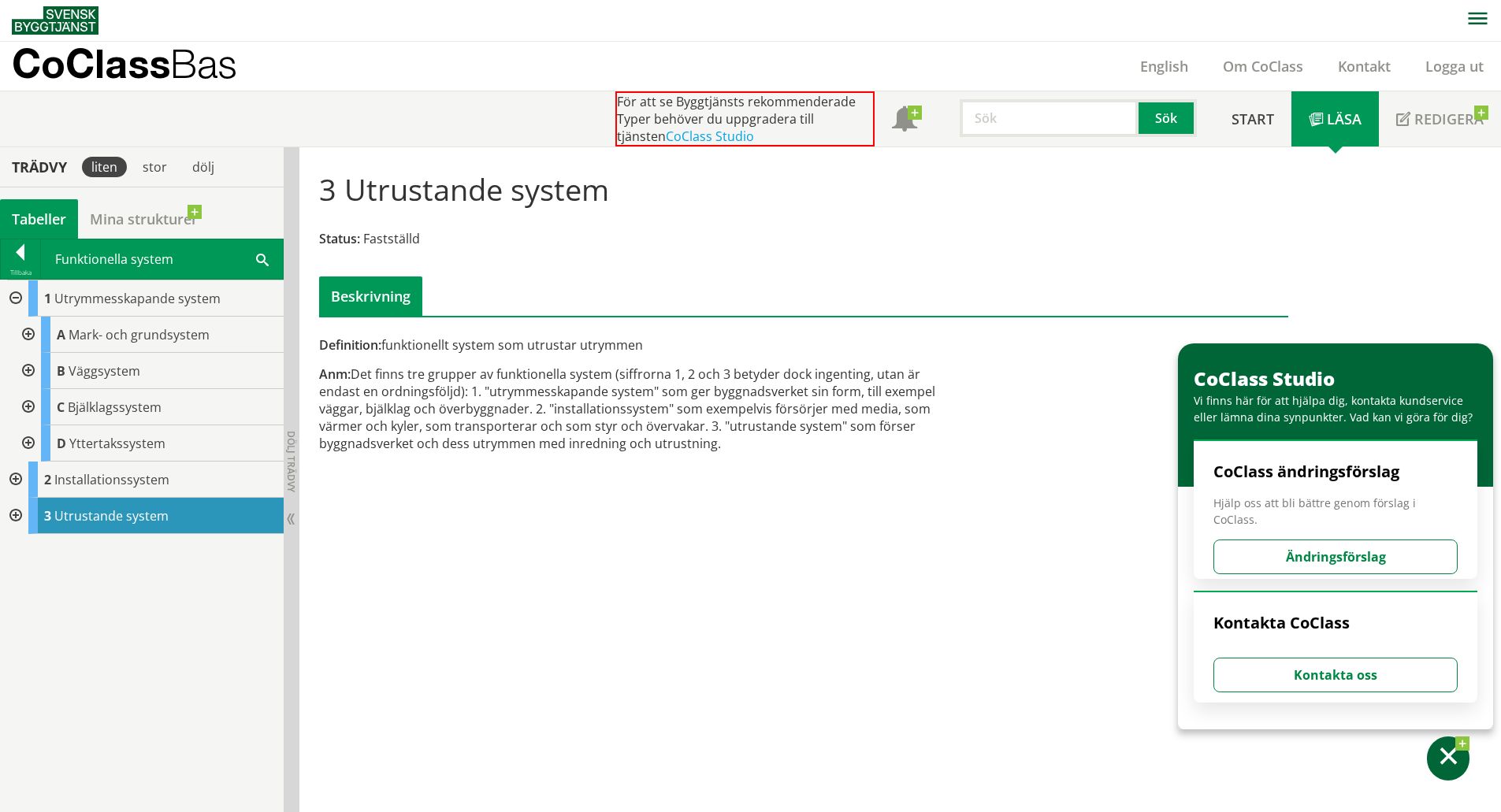 click at bounding box center [27, 335] 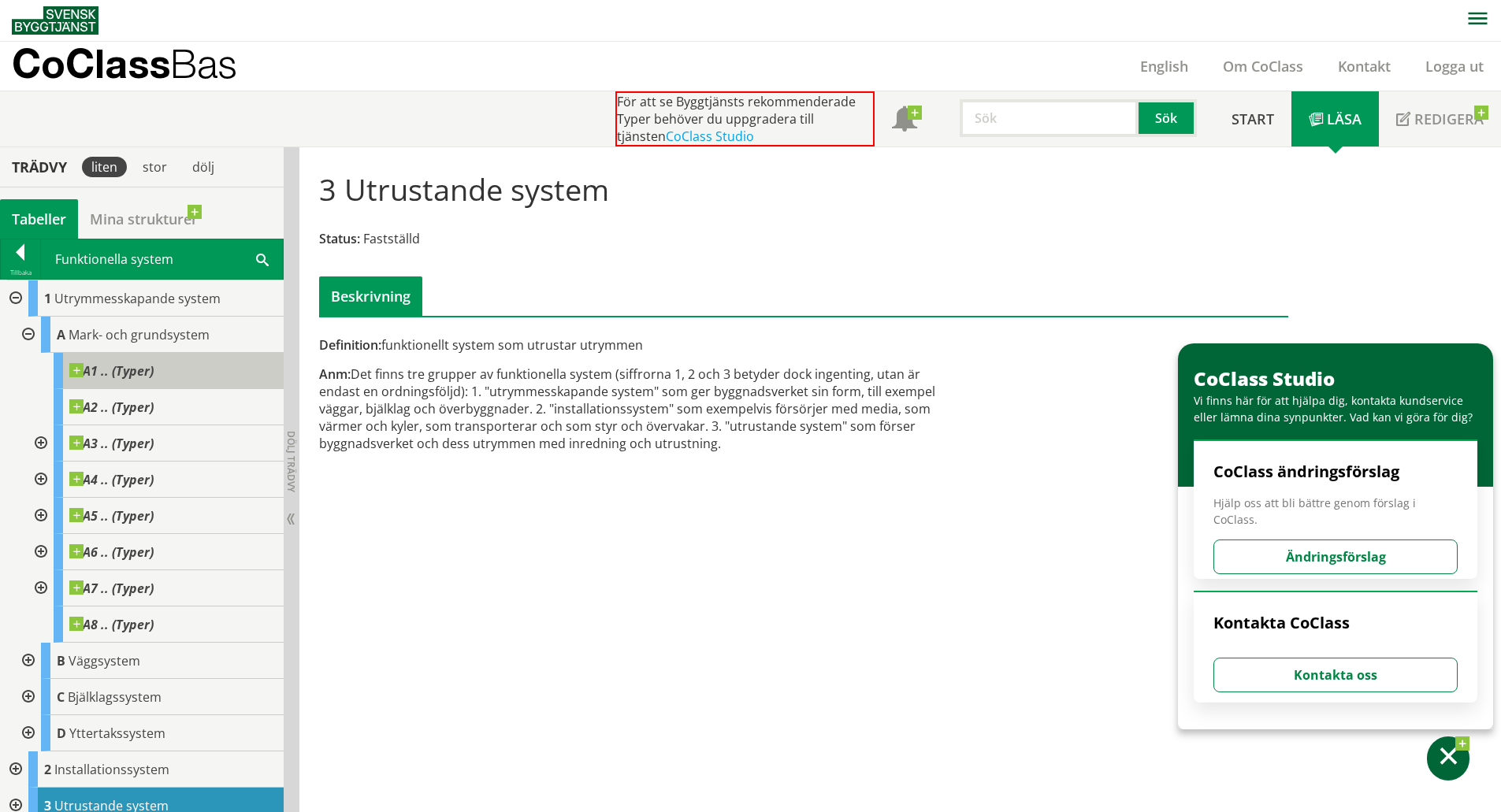 click on "A1 .. (Typer)" at bounding box center [169, 371] 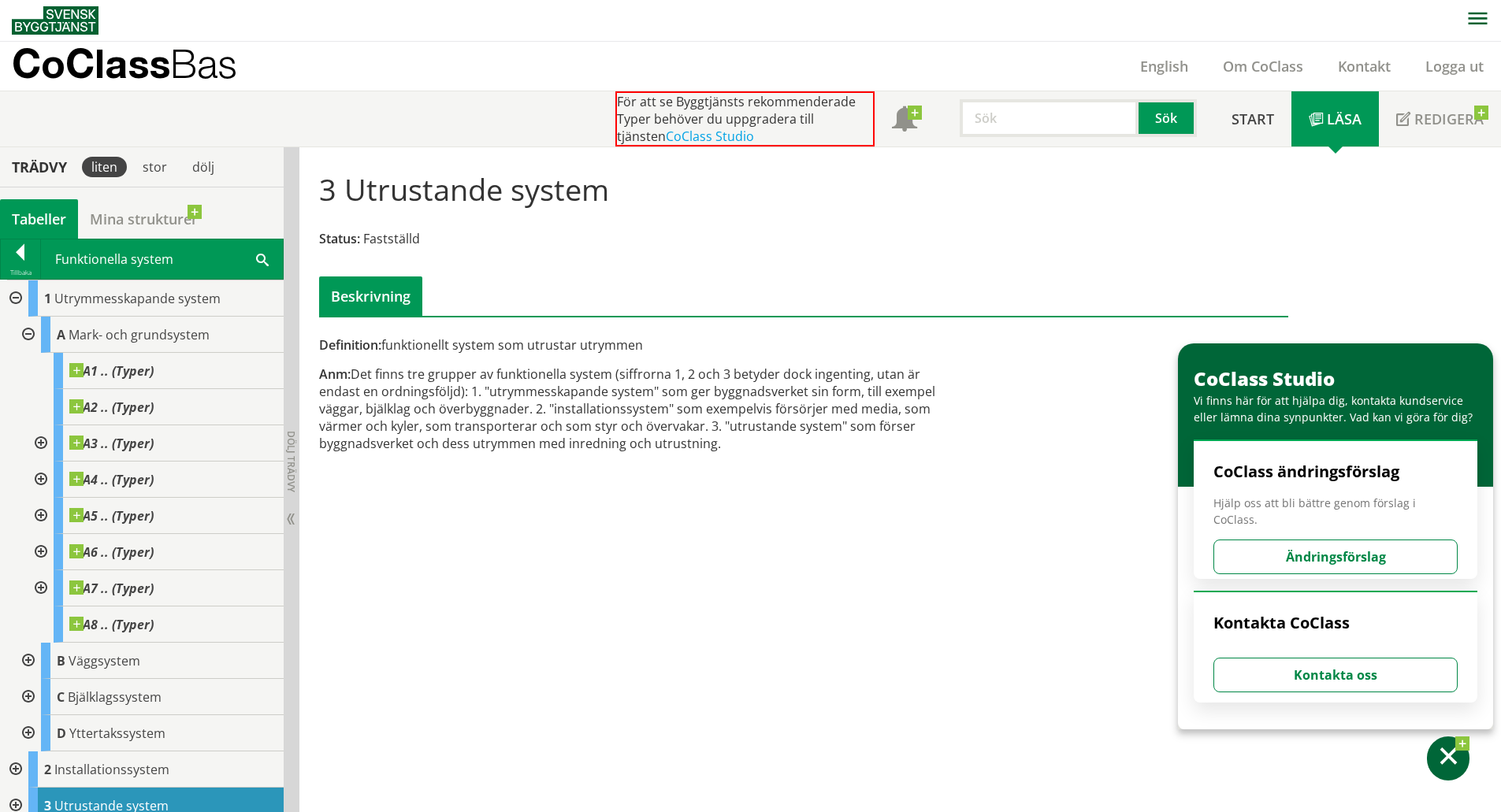 click at bounding box center [39, 443] 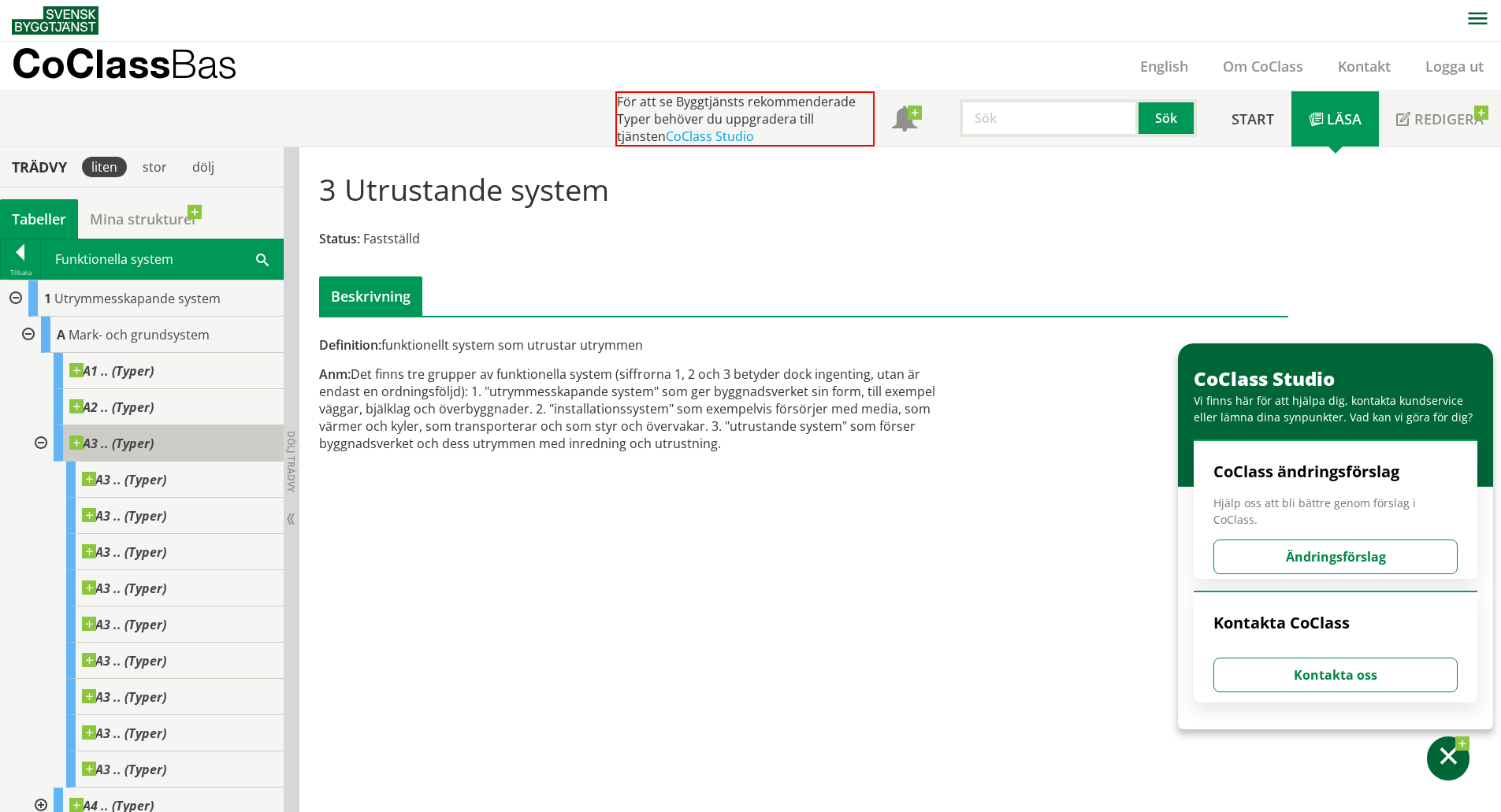 click at bounding box center [154, 436] 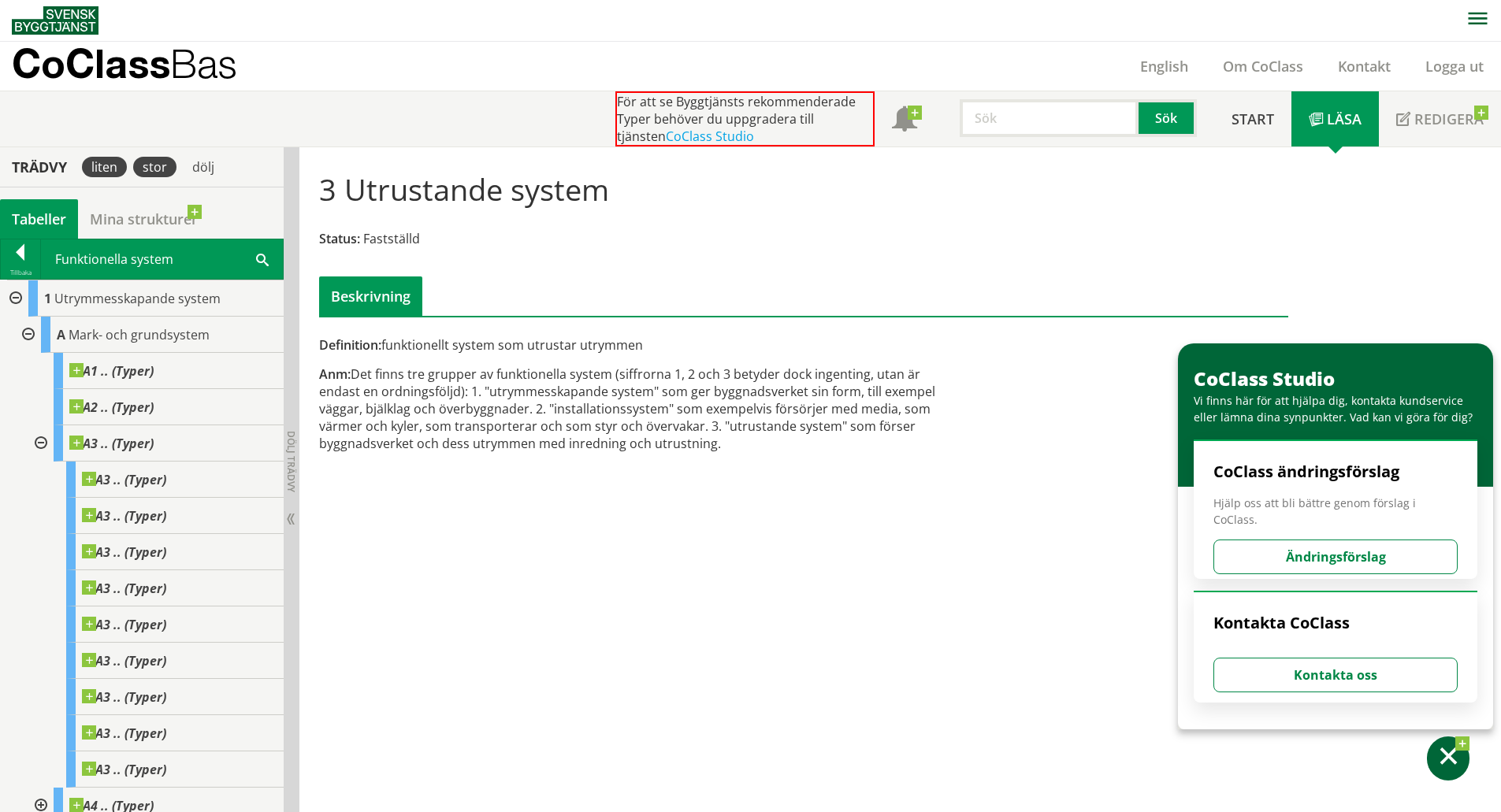 click on "stor" at bounding box center (154, 167) 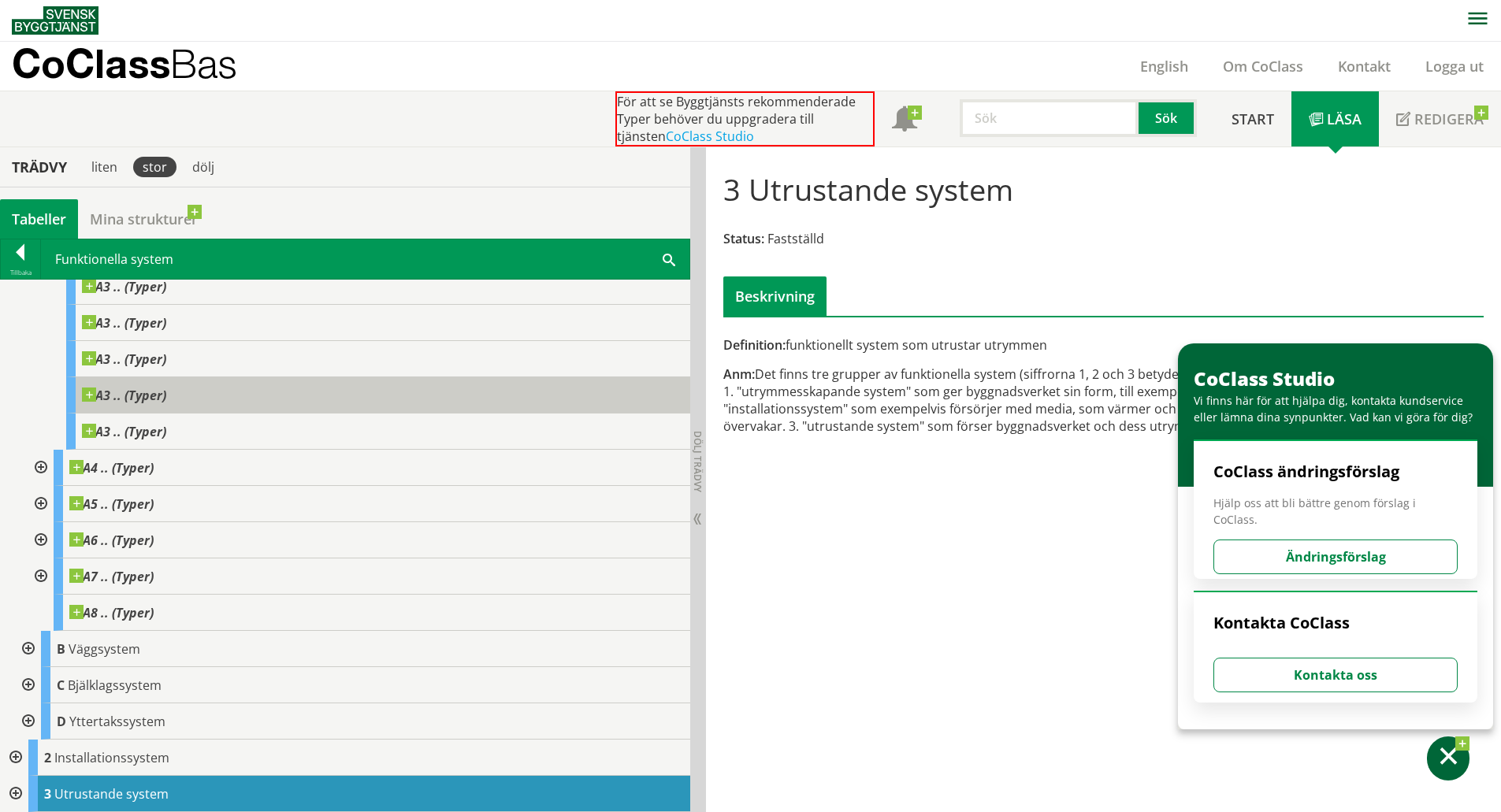 scroll, scrollTop: 259, scrollLeft: 0, axis: vertical 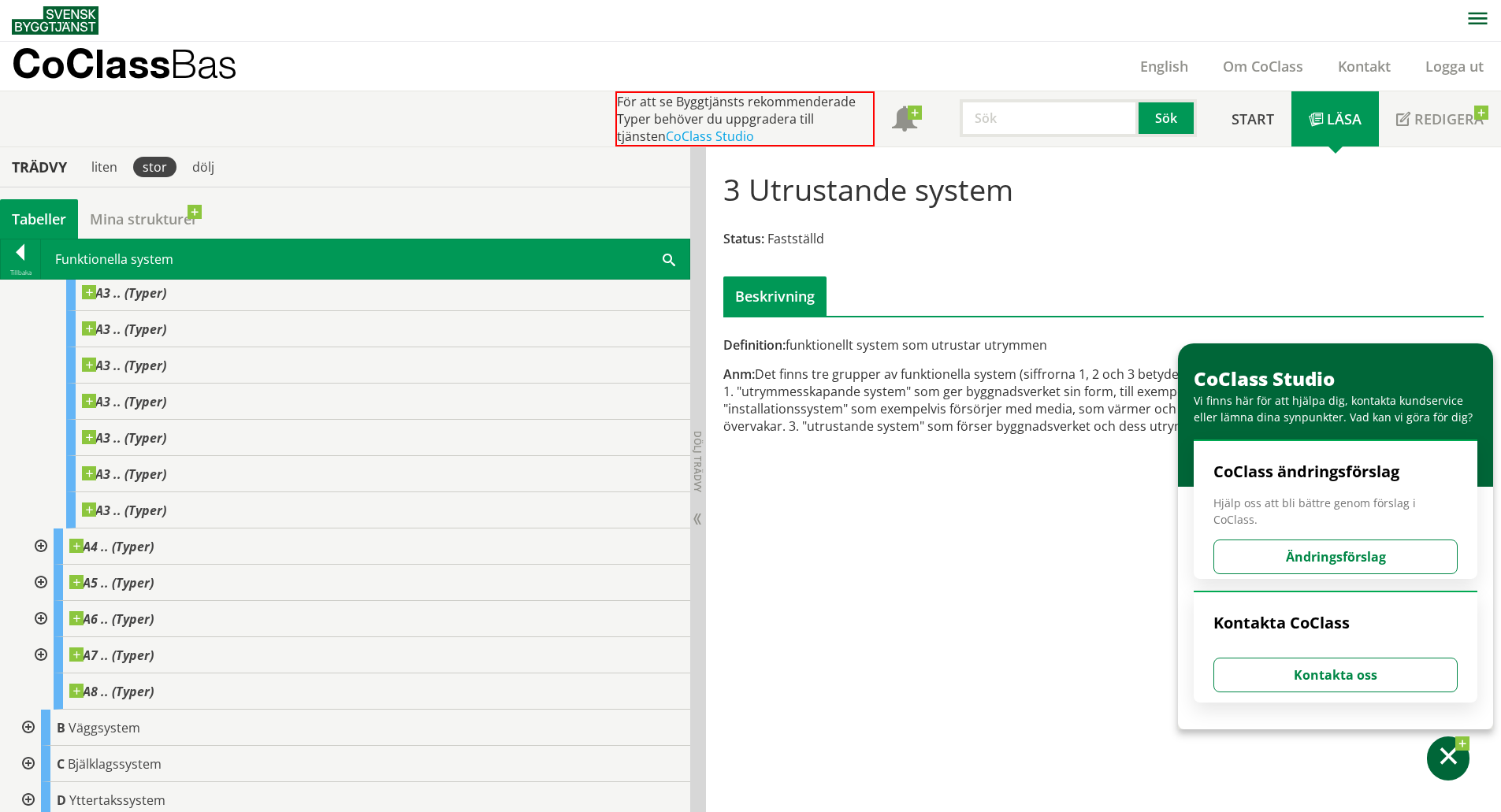 click at bounding box center (39, 547) 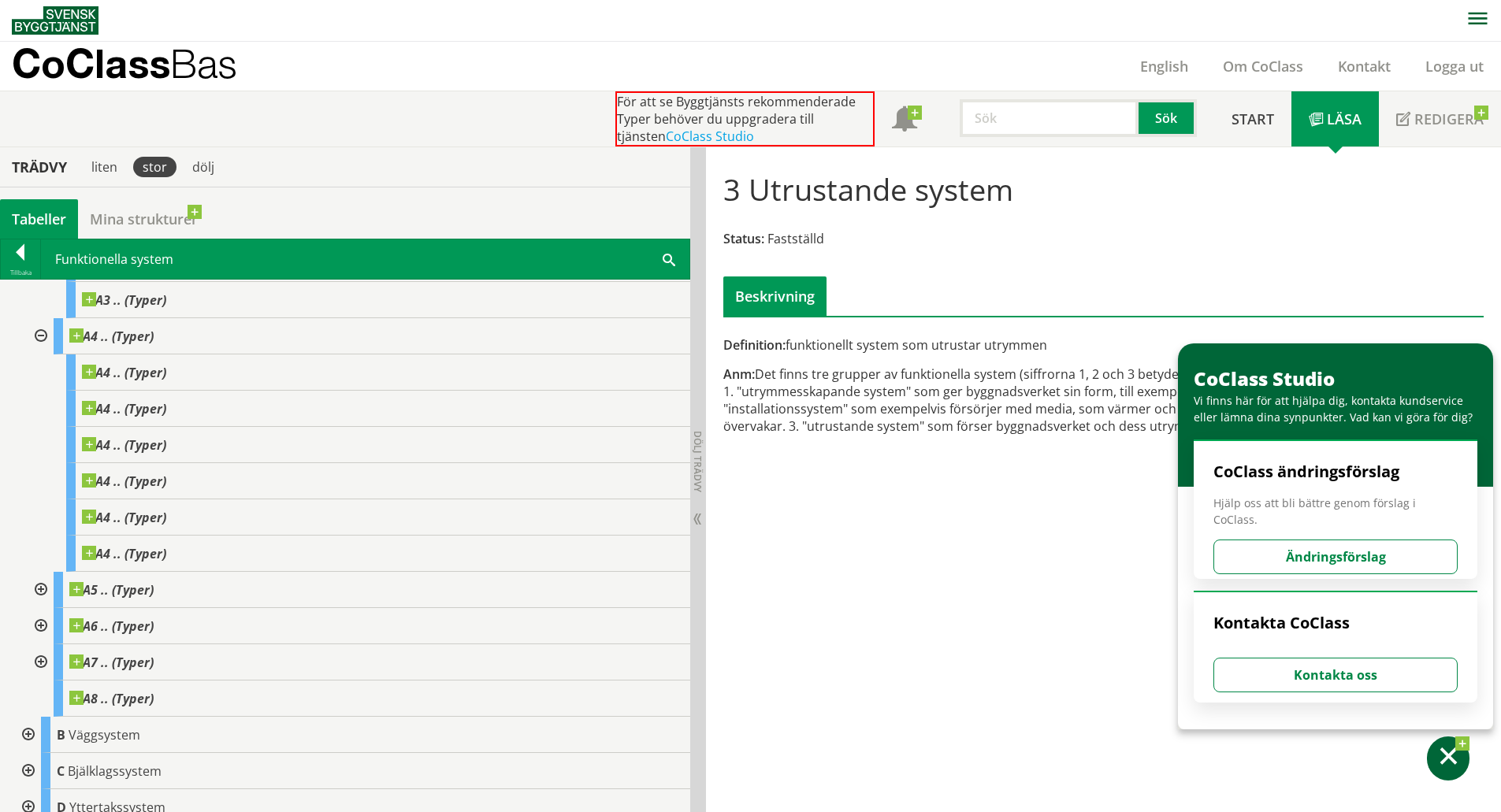 scroll, scrollTop: 495, scrollLeft: 0, axis: vertical 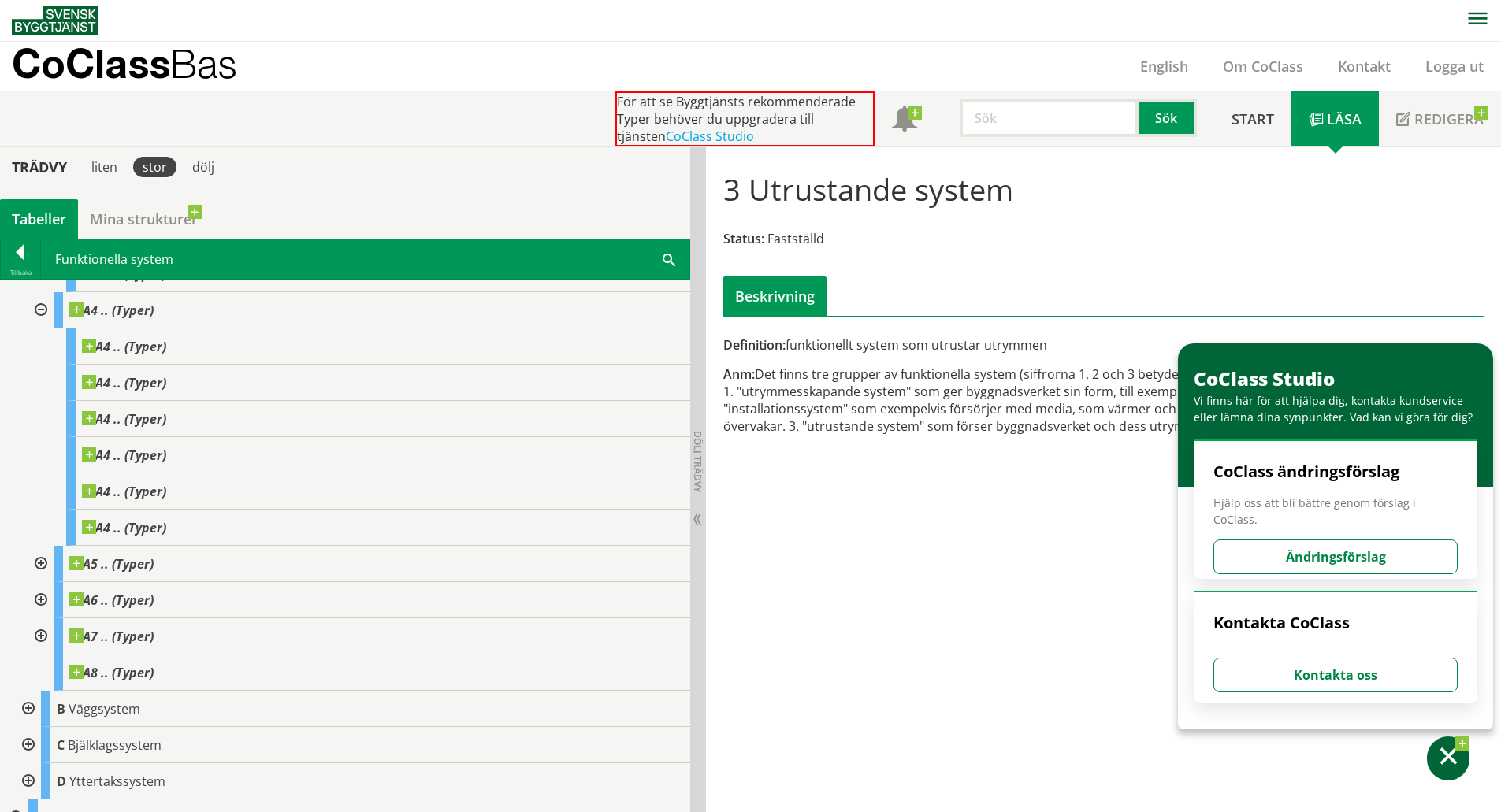 click at bounding box center (39, 564) 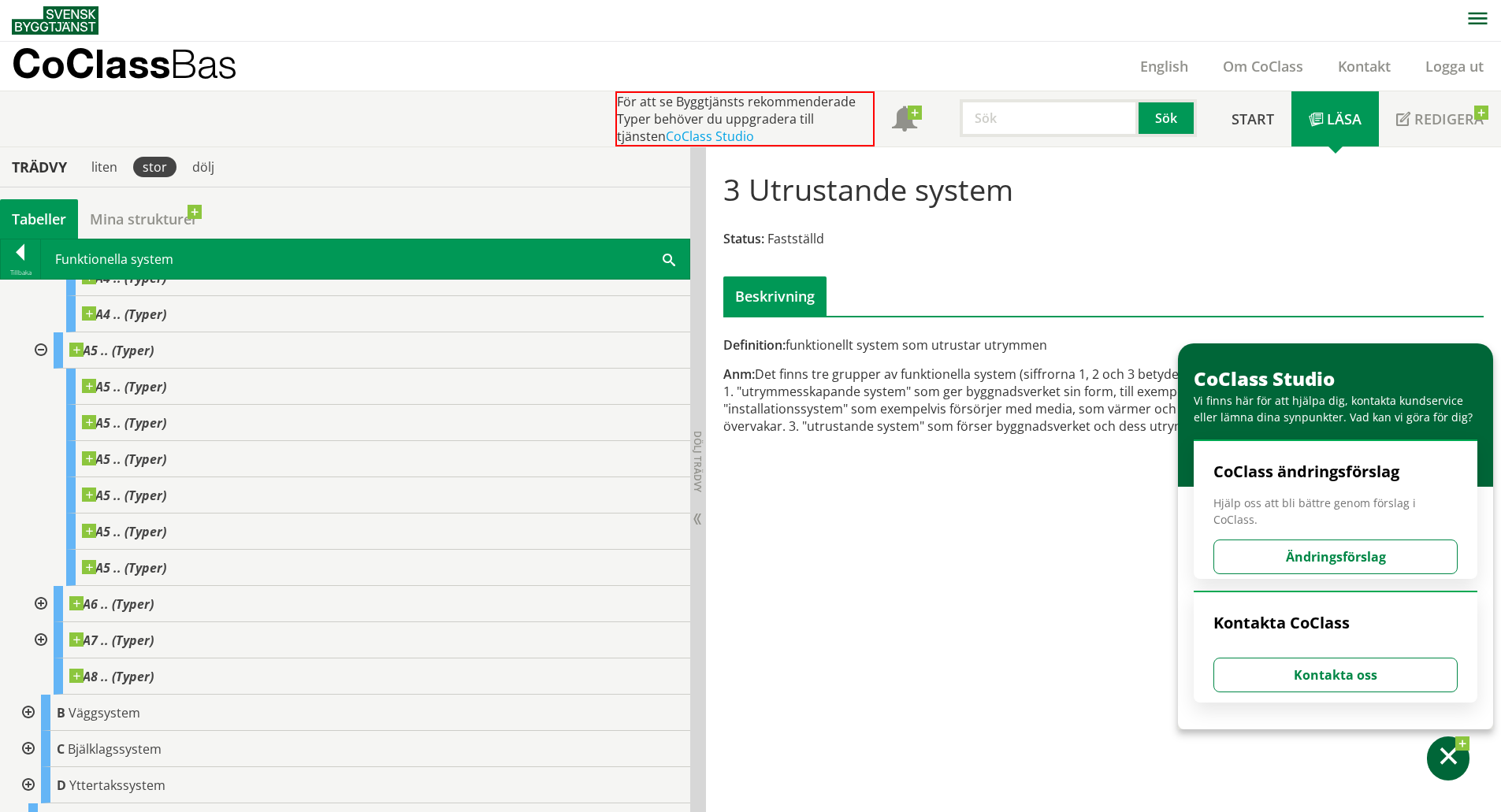scroll, scrollTop: 773, scrollLeft: 0, axis: vertical 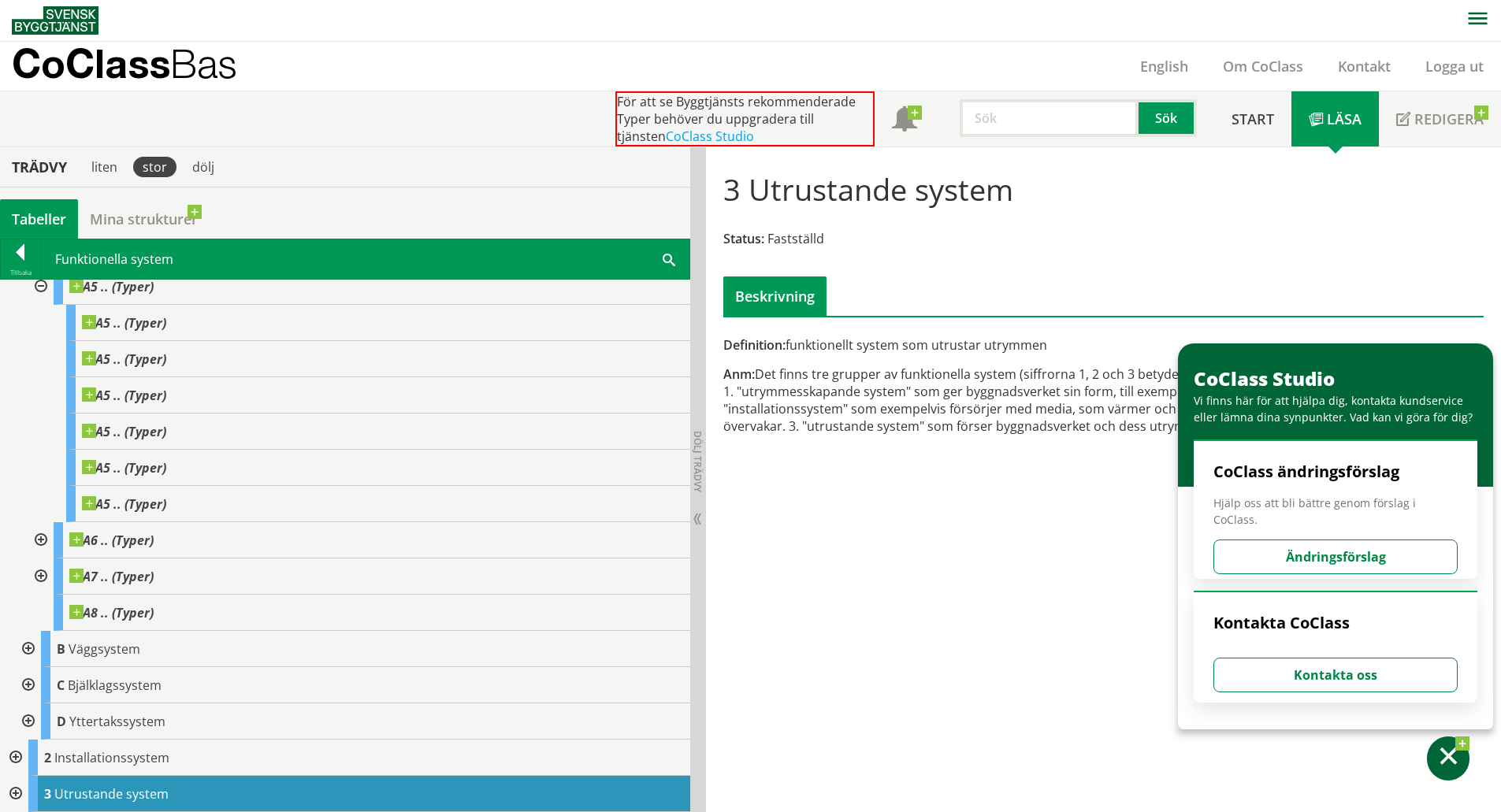 click at bounding box center [39, 540] 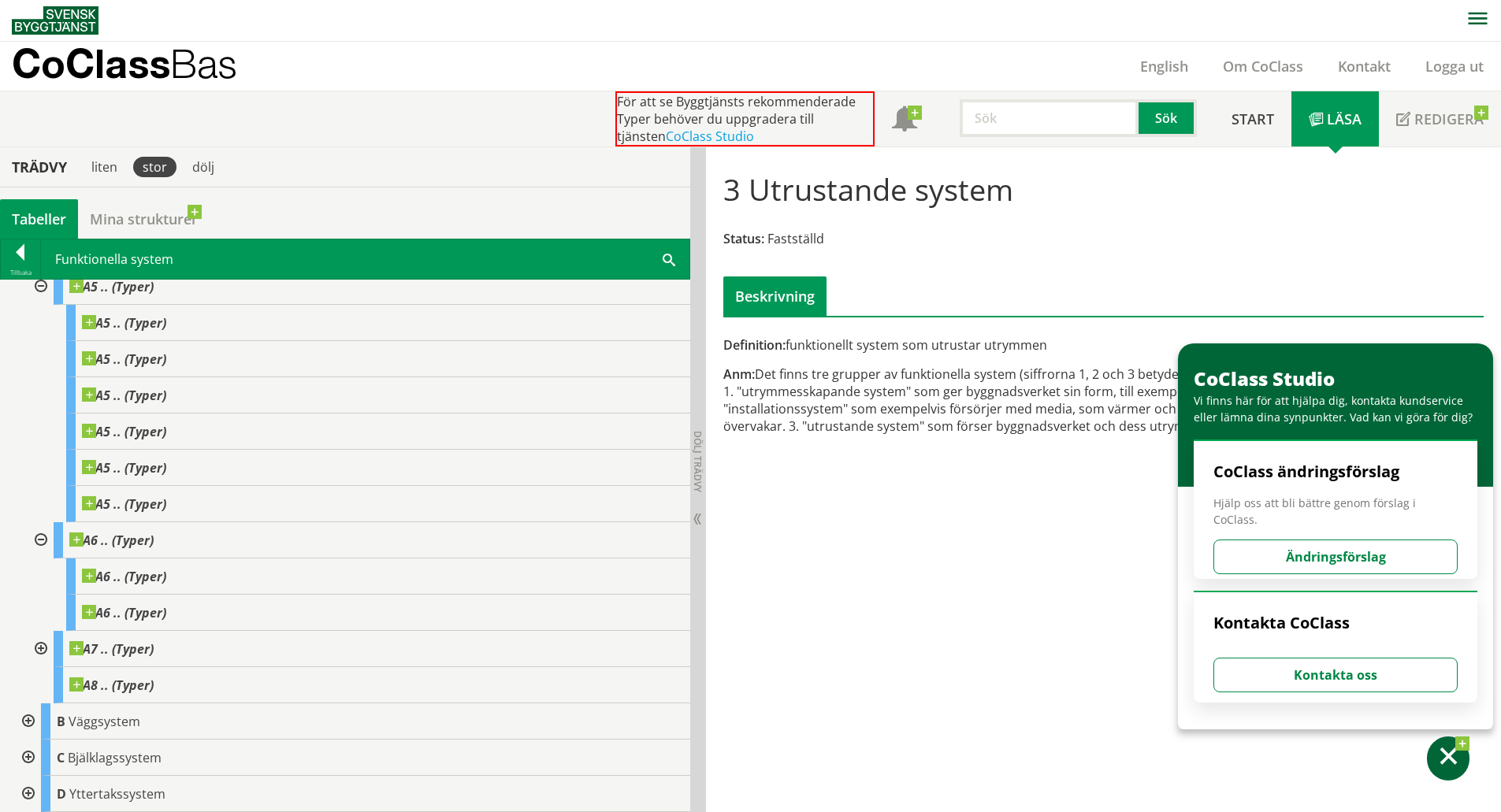 click at bounding box center [39, 649] 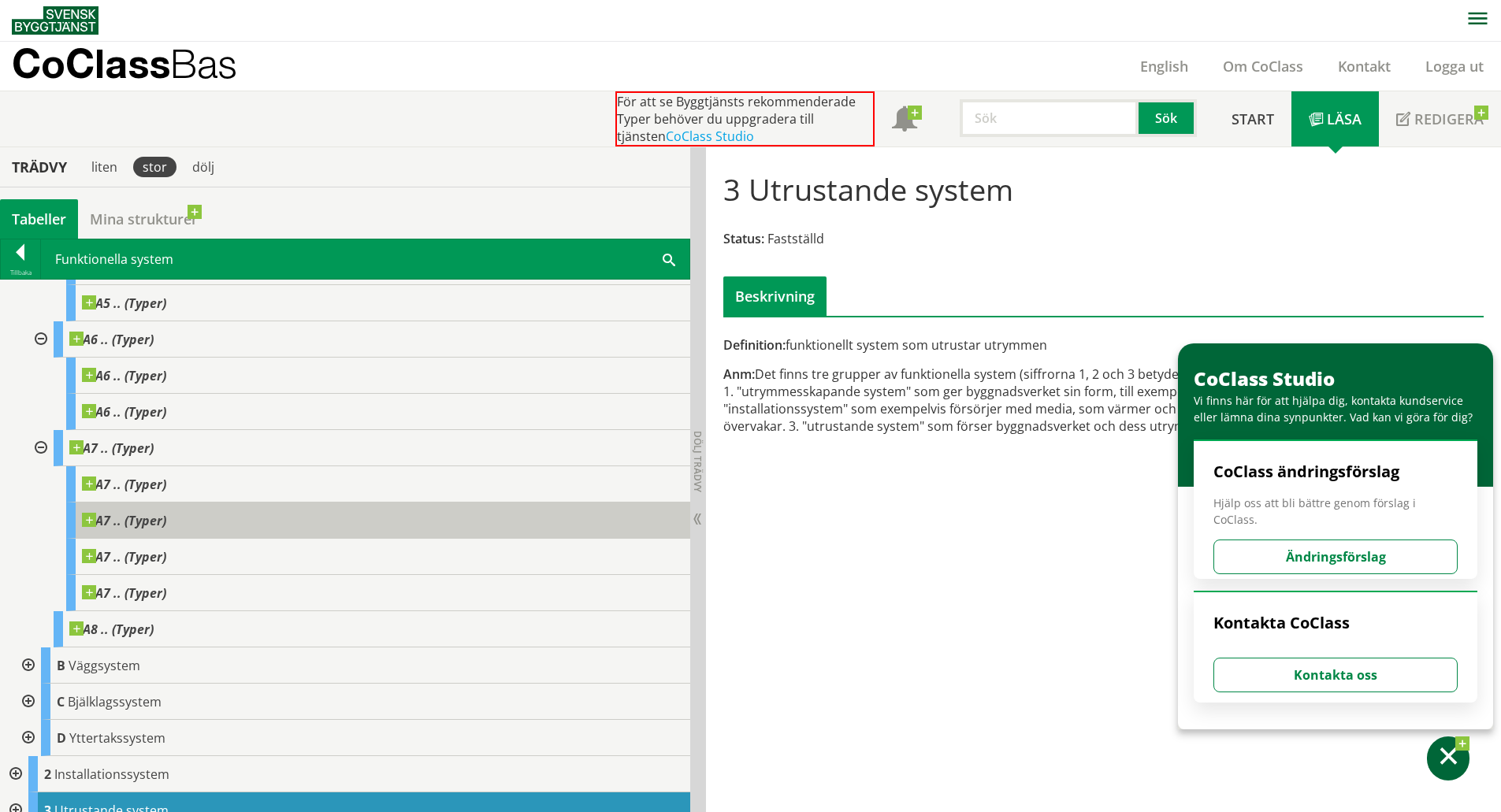 scroll, scrollTop: 990, scrollLeft: 0, axis: vertical 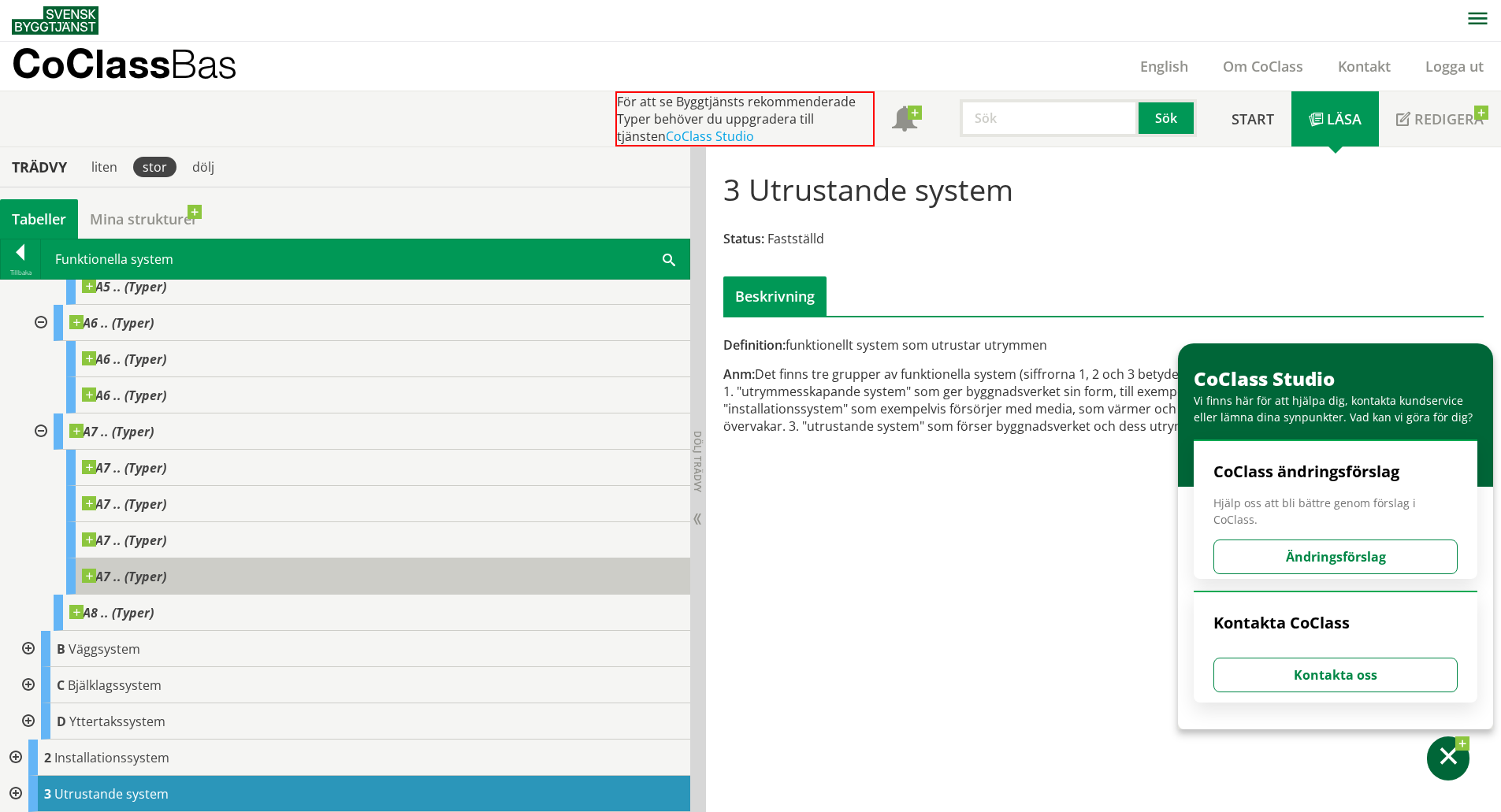 click on "A7 .. (Typer)" at bounding box center (378, 577) 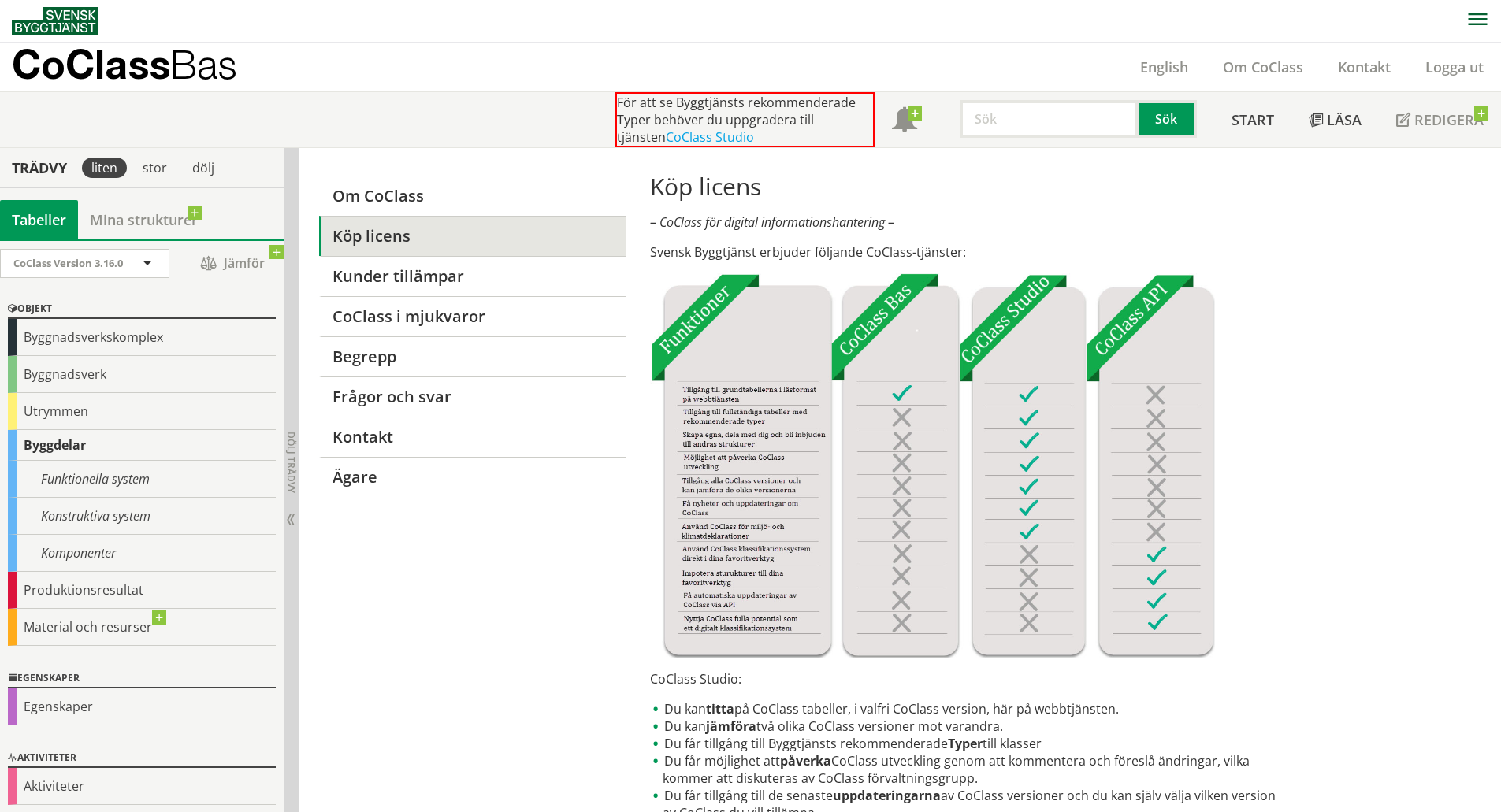 scroll, scrollTop: 0, scrollLeft: 0, axis: both 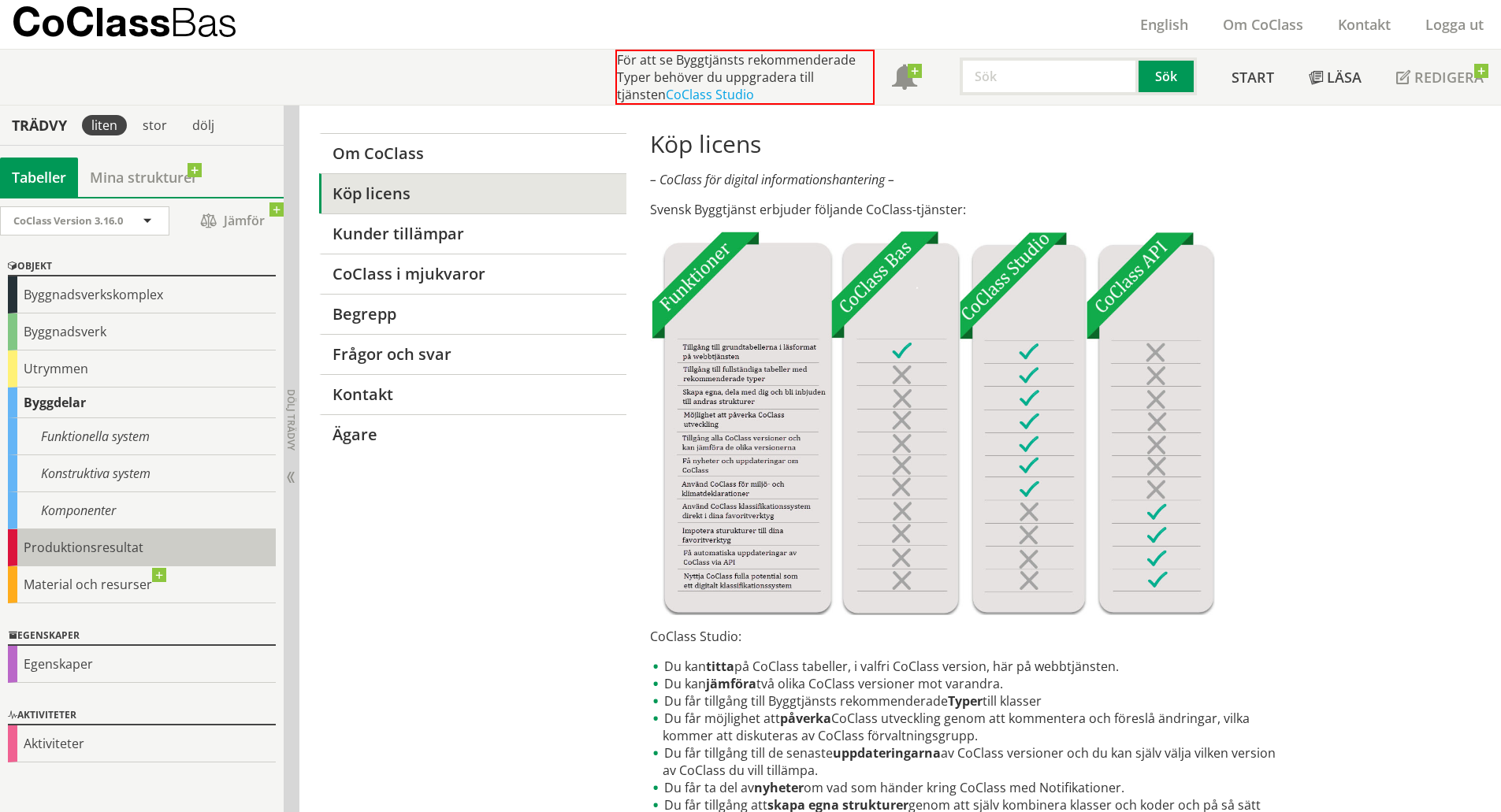 click on "Produktionsresultat" at bounding box center (142, 547) 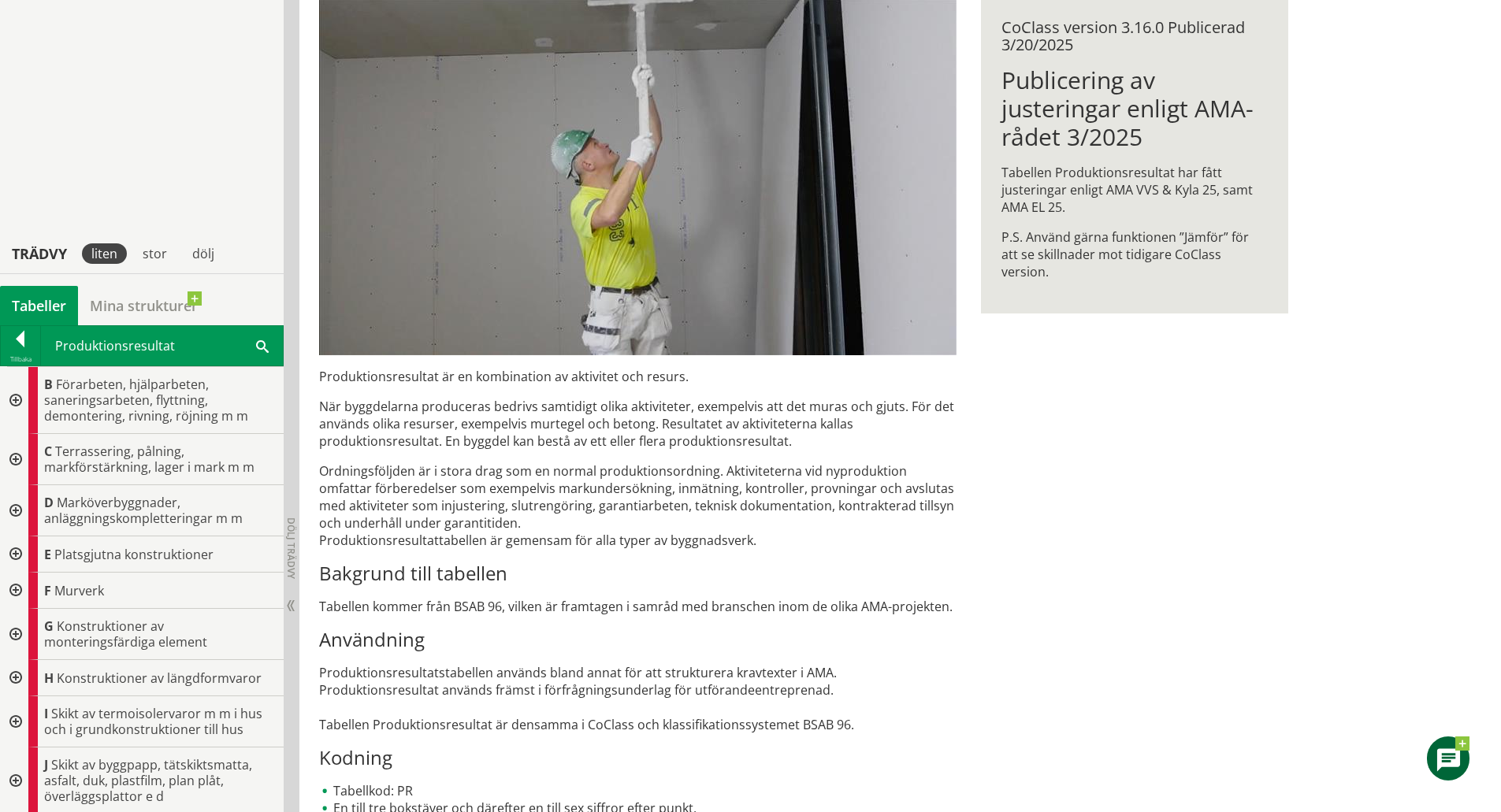 scroll, scrollTop: 239, scrollLeft: 0, axis: vertical 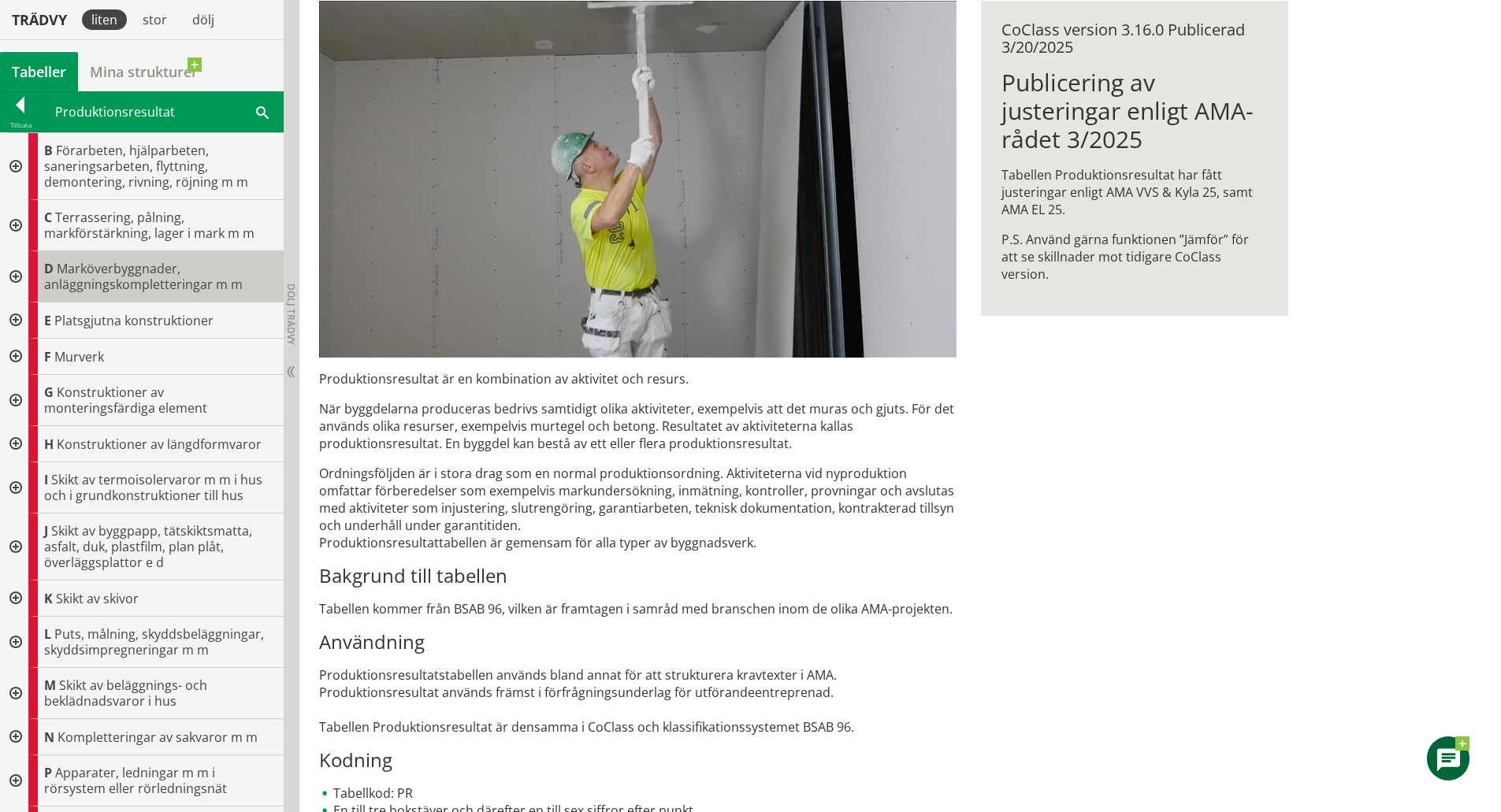 click on "Marköverbyggnader, anläggningskompletteringar m m" at bounding box center [143, 276] 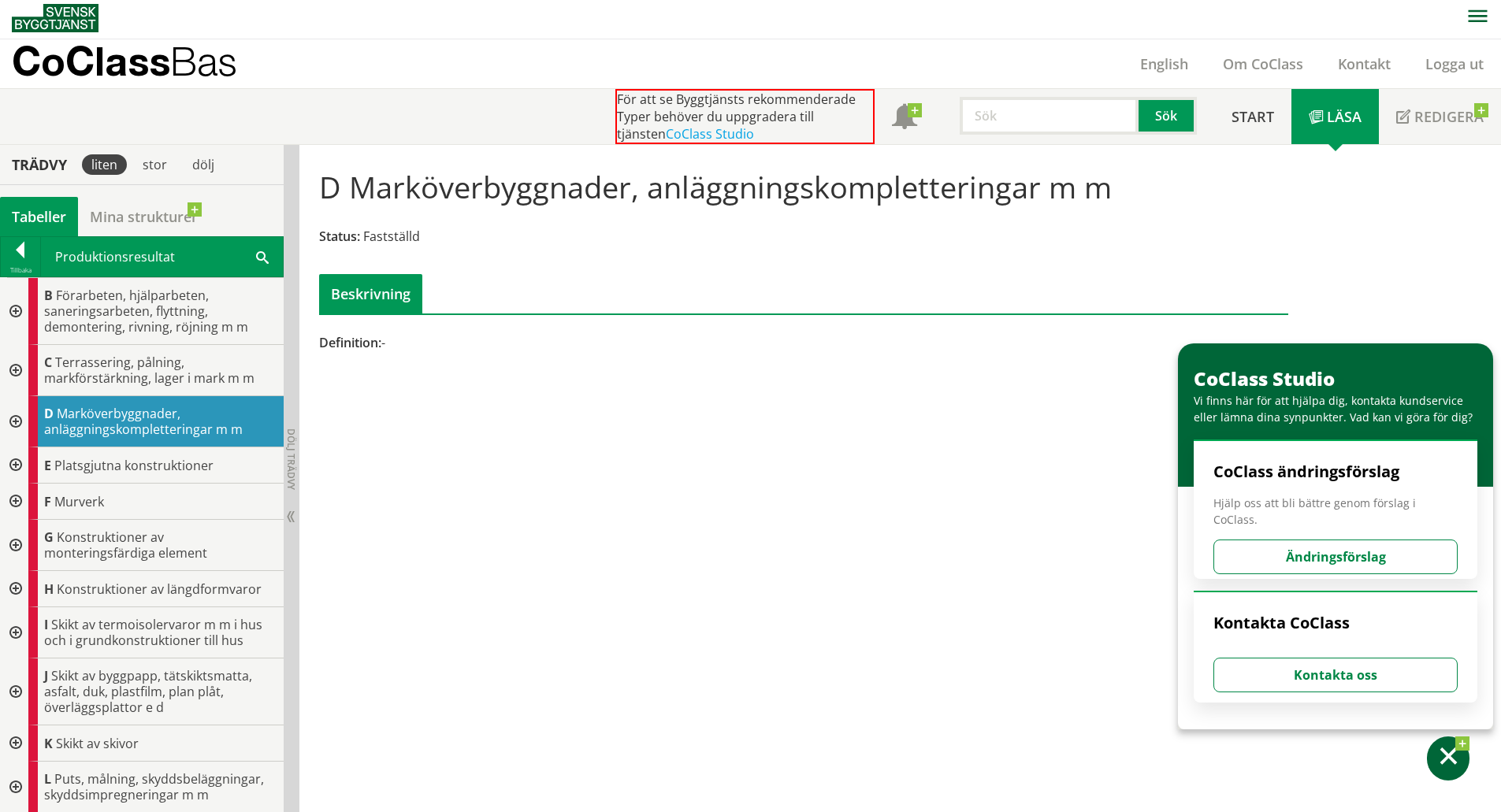 scroll, scrollTop: 3, scrollLeft: 0, axis: vertical 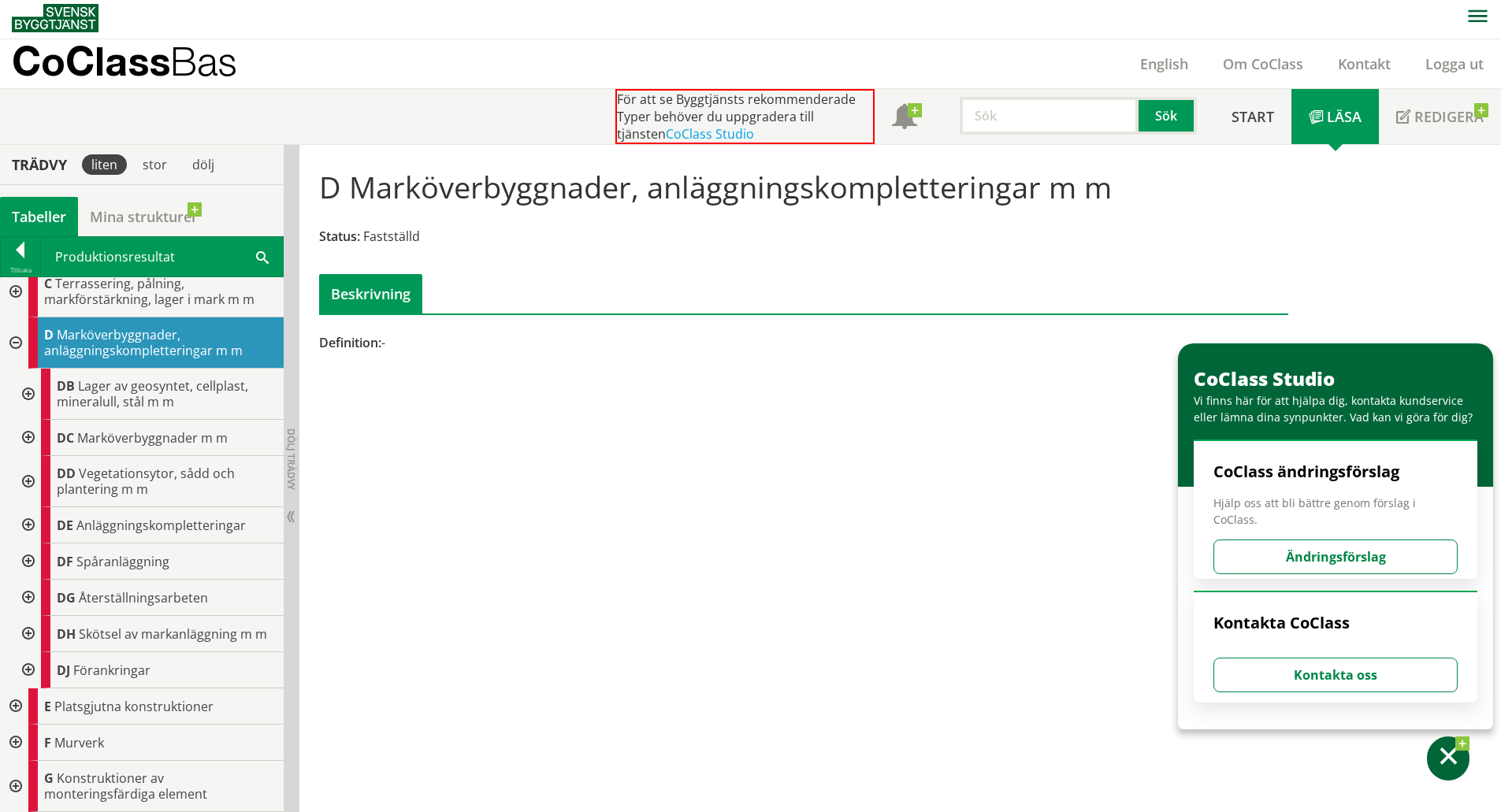 click at bounding box center [27, 481] 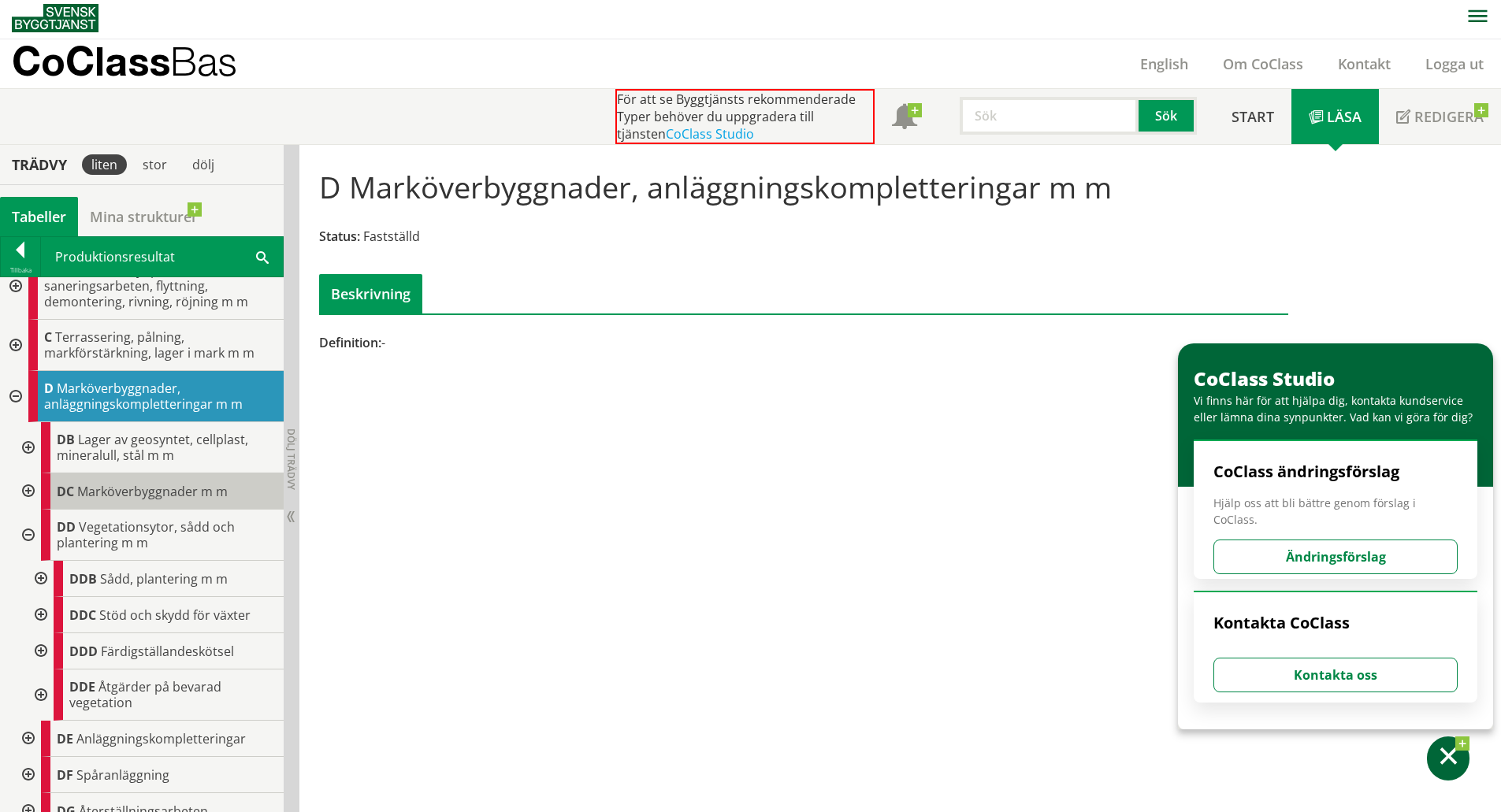 scroll, scrollTop: 0, scrollLeft: 0, axis: both 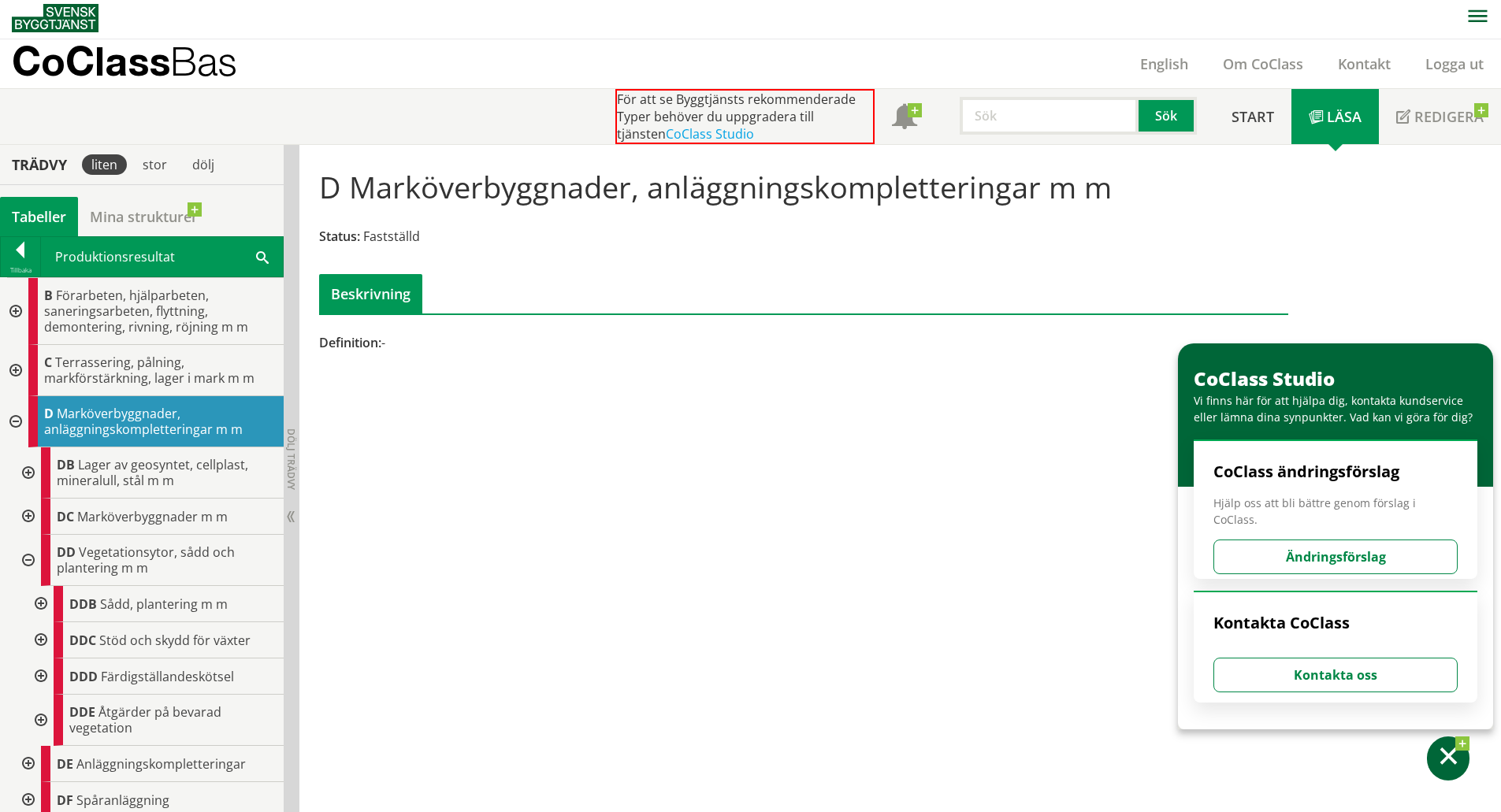 click at bounding box center [14, 311] 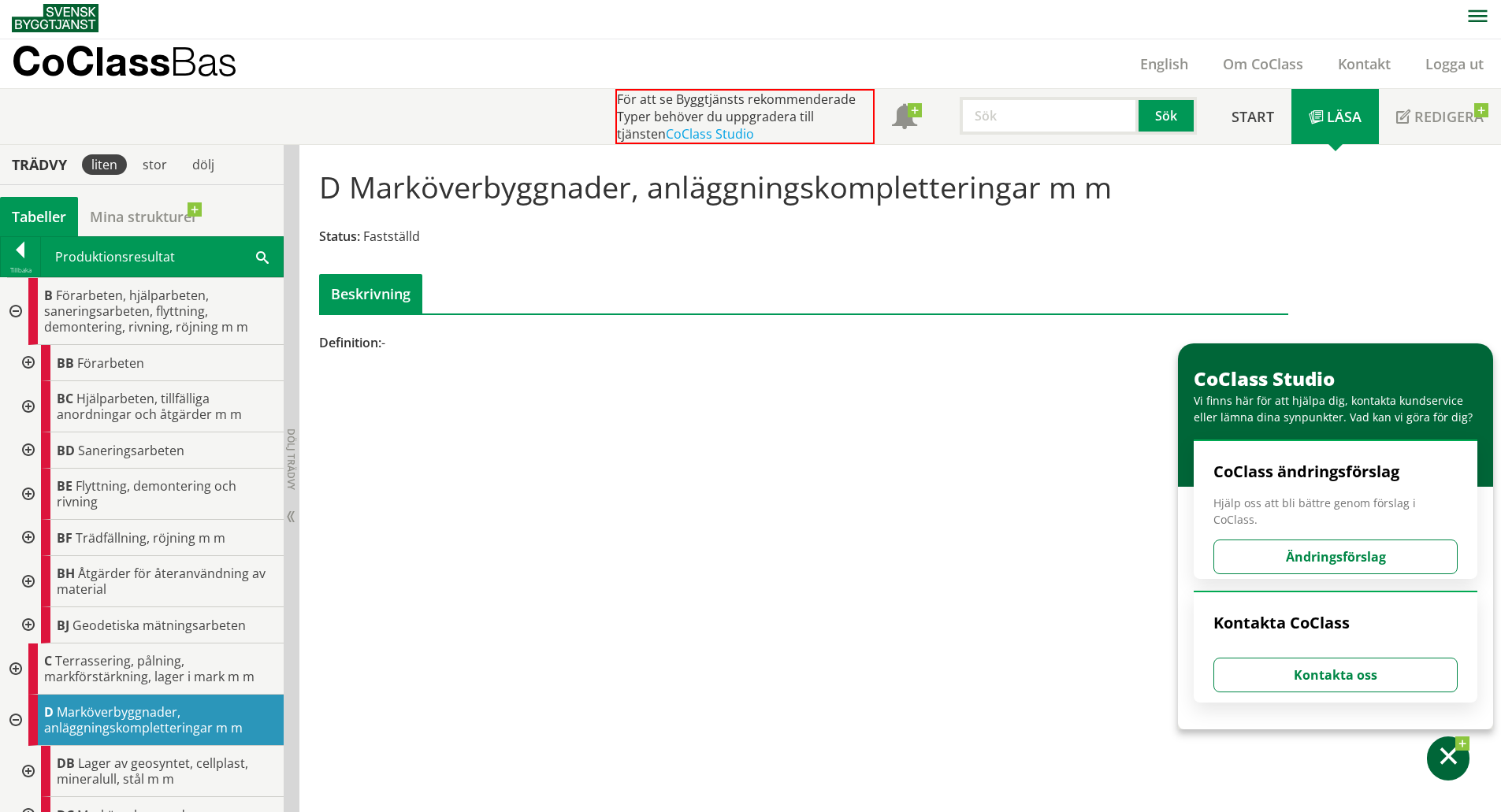 click at bounding box center [27, 494] 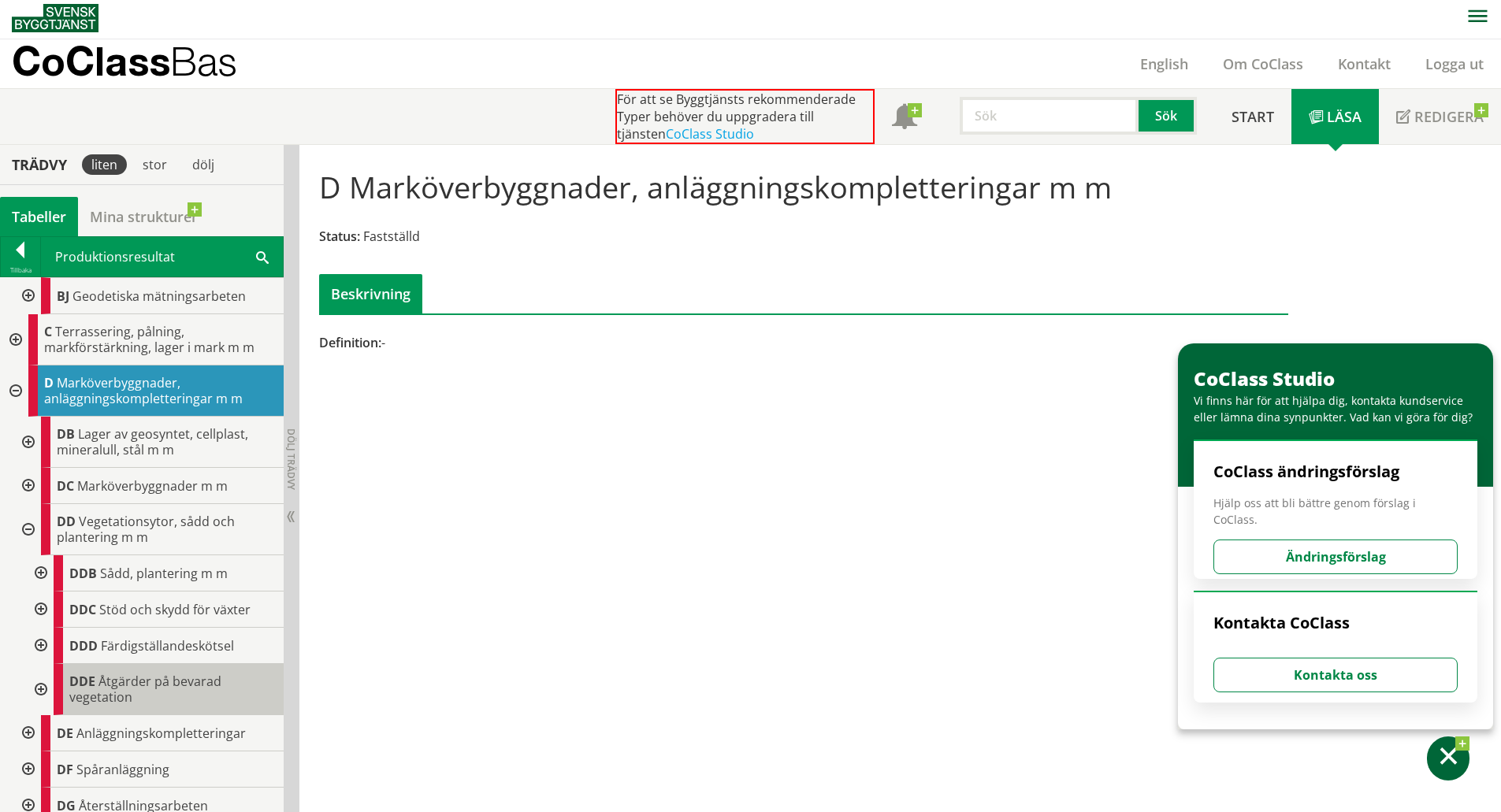 scroll, scrollTop: 473, scrollLeft: 0, axis: vertical 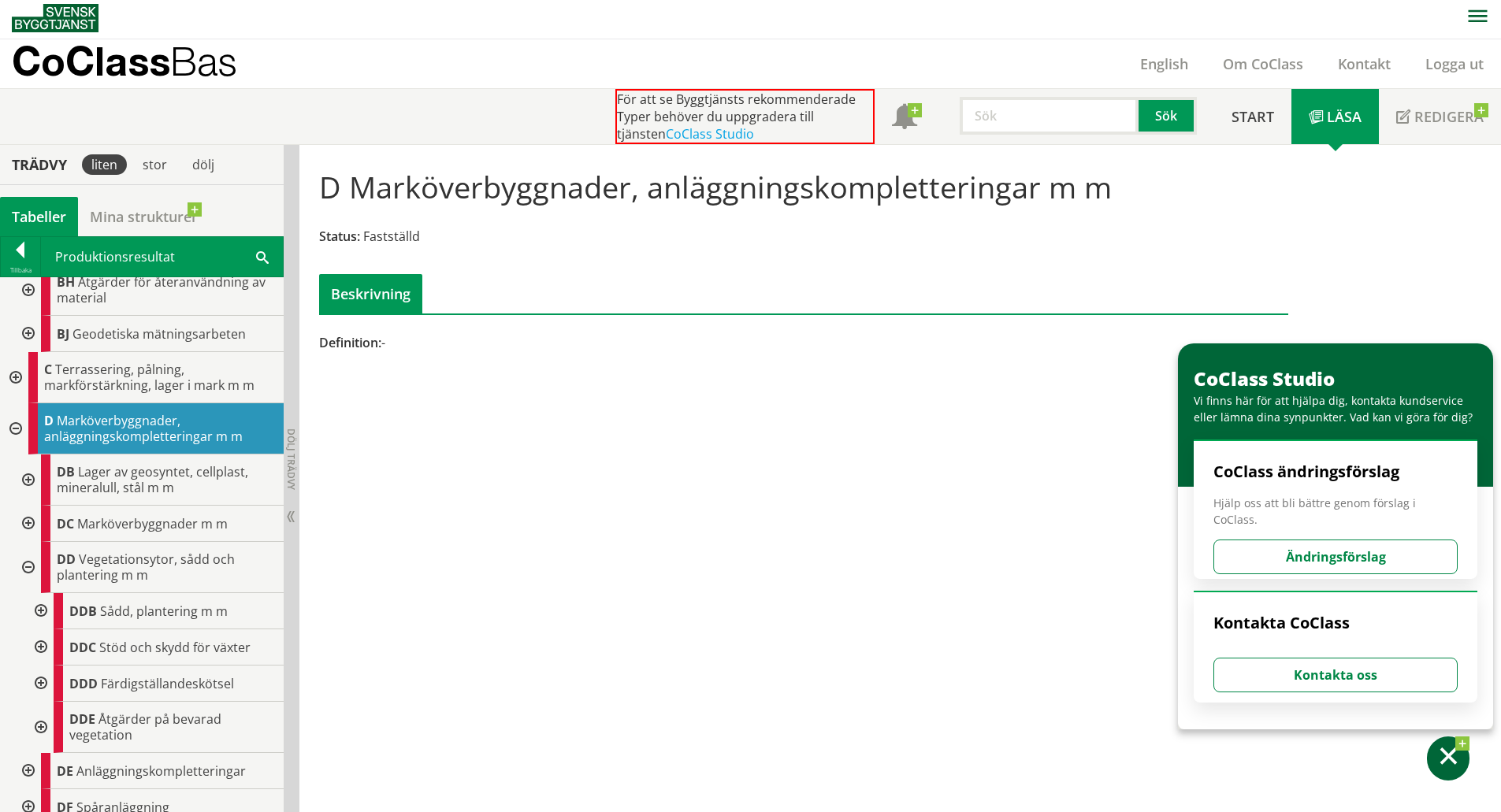 click at bounding box center (27, 524) 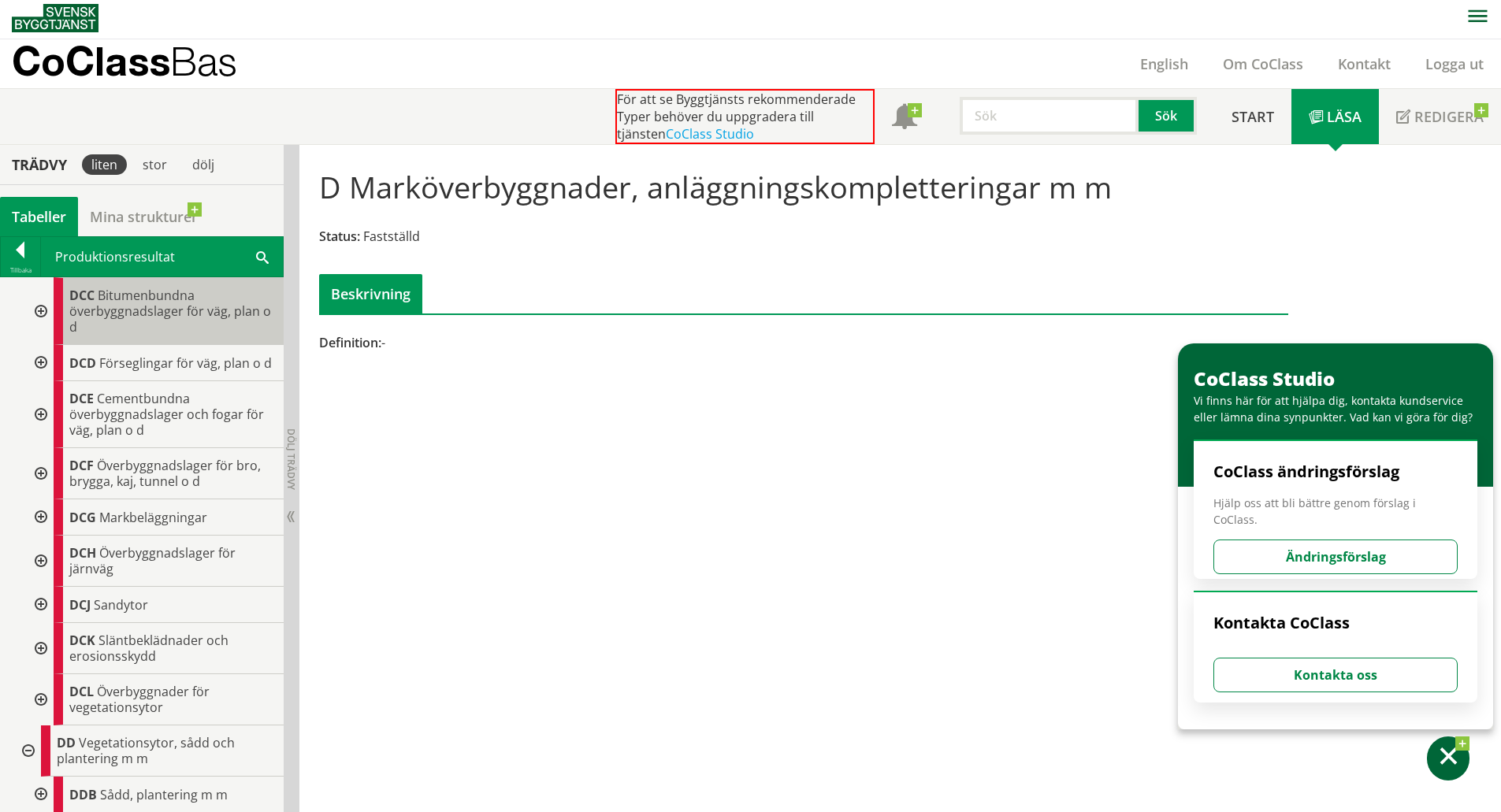 scroll, scrollTop: 866, scrollLeft: 0, axis: vertical 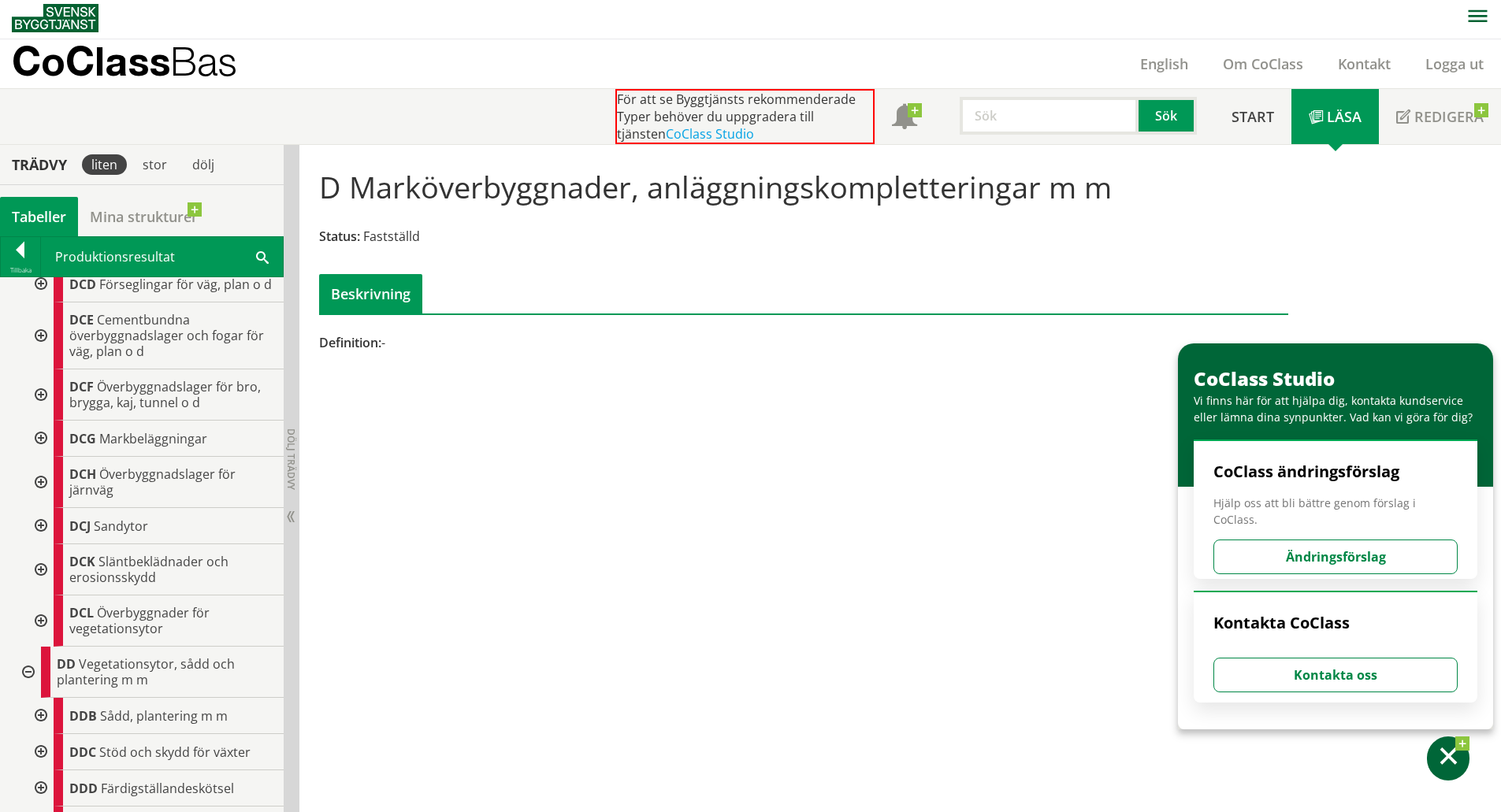 click at bounding box center (39, 439) 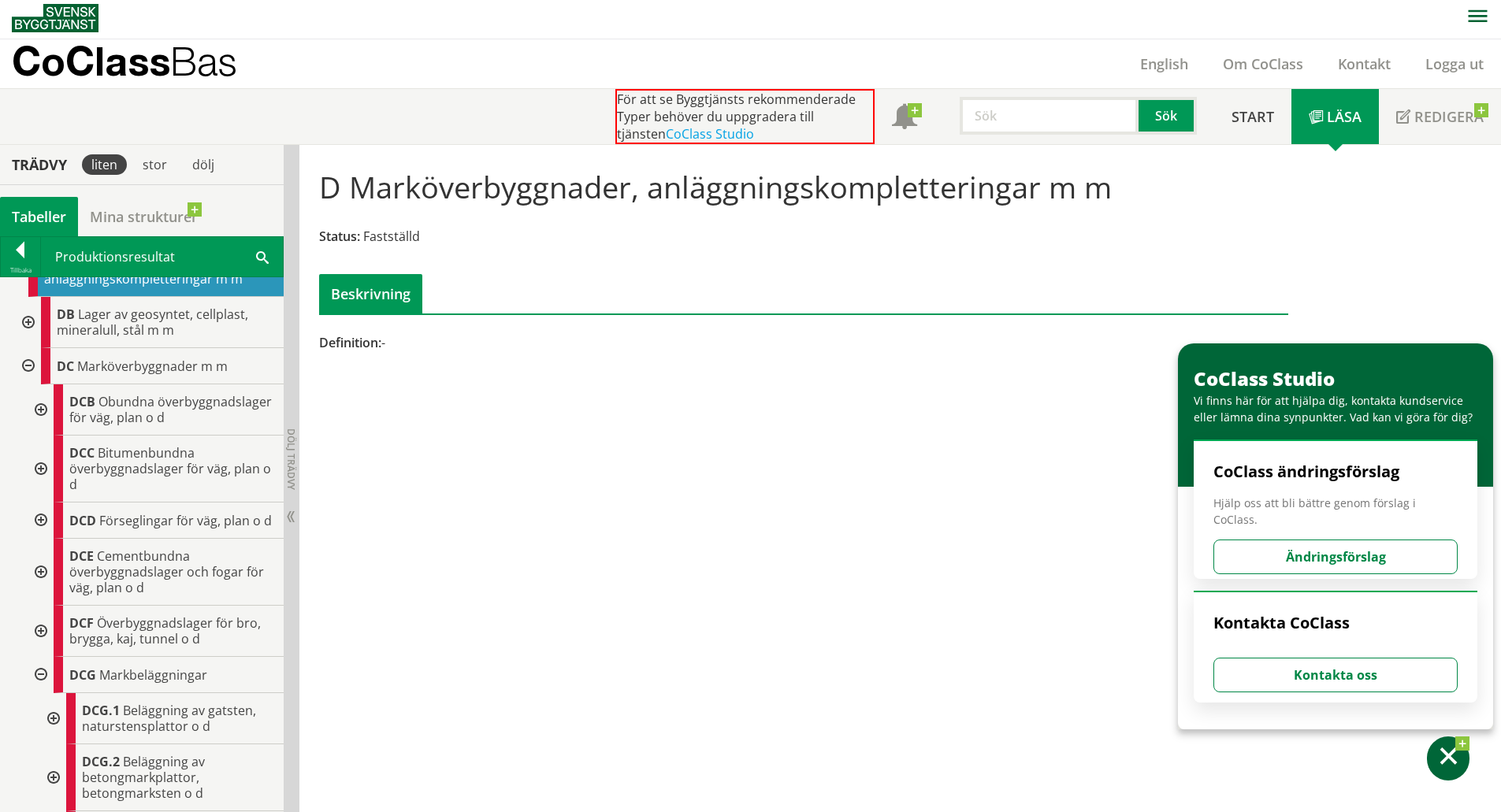 scroll, scrollTop: 0, scrollLeft: 0, axis: both 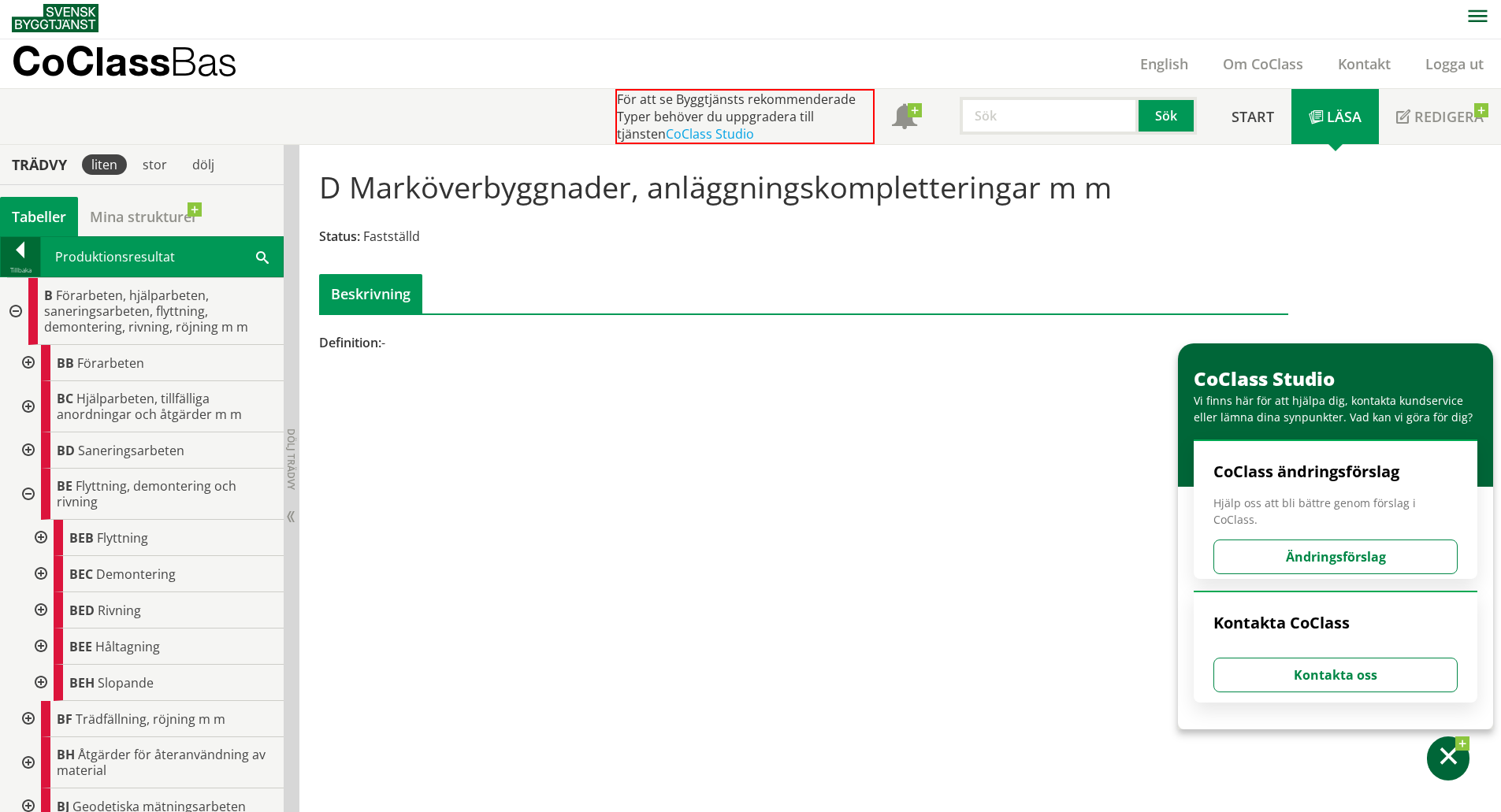click at bounding box center (20, 253) 